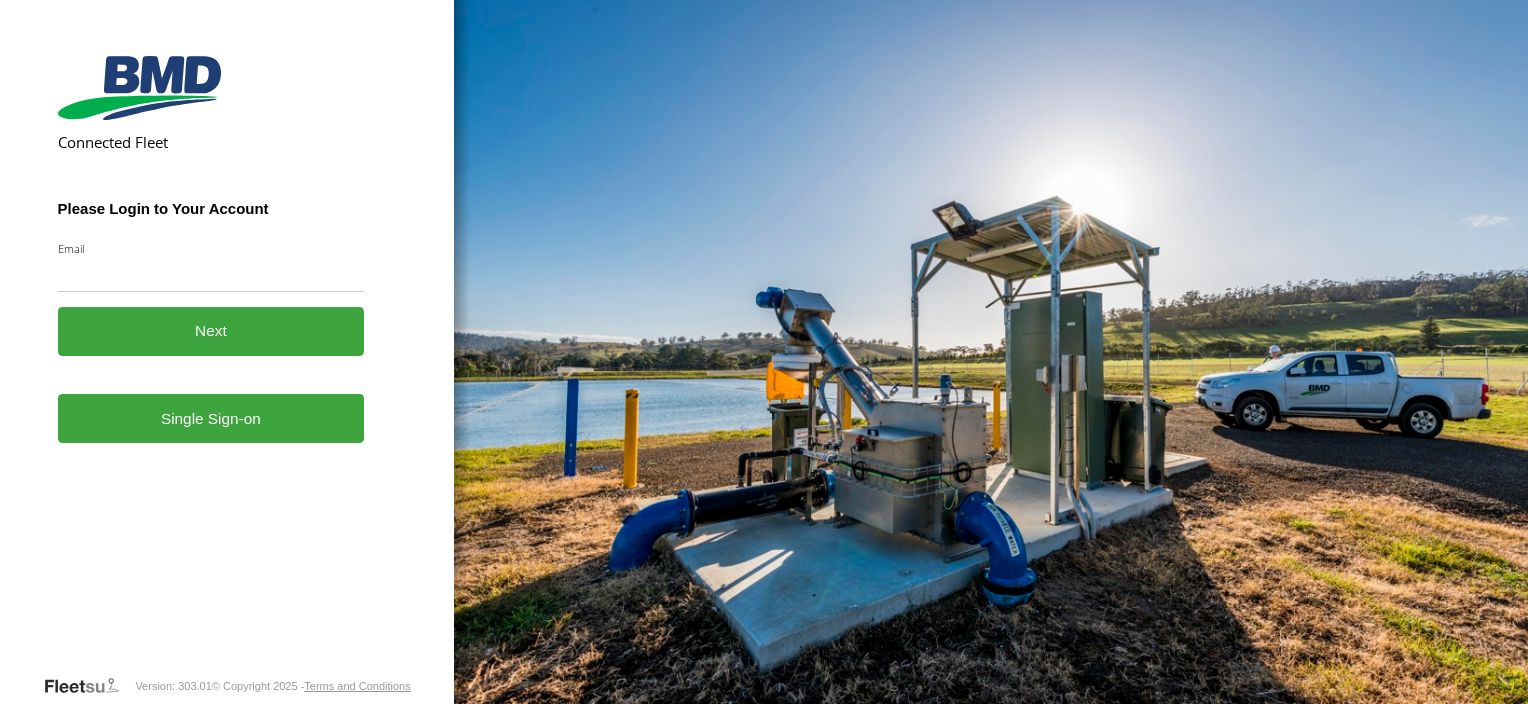 scroll, scrollTop: 0, scrollLeft: 0, axis: both 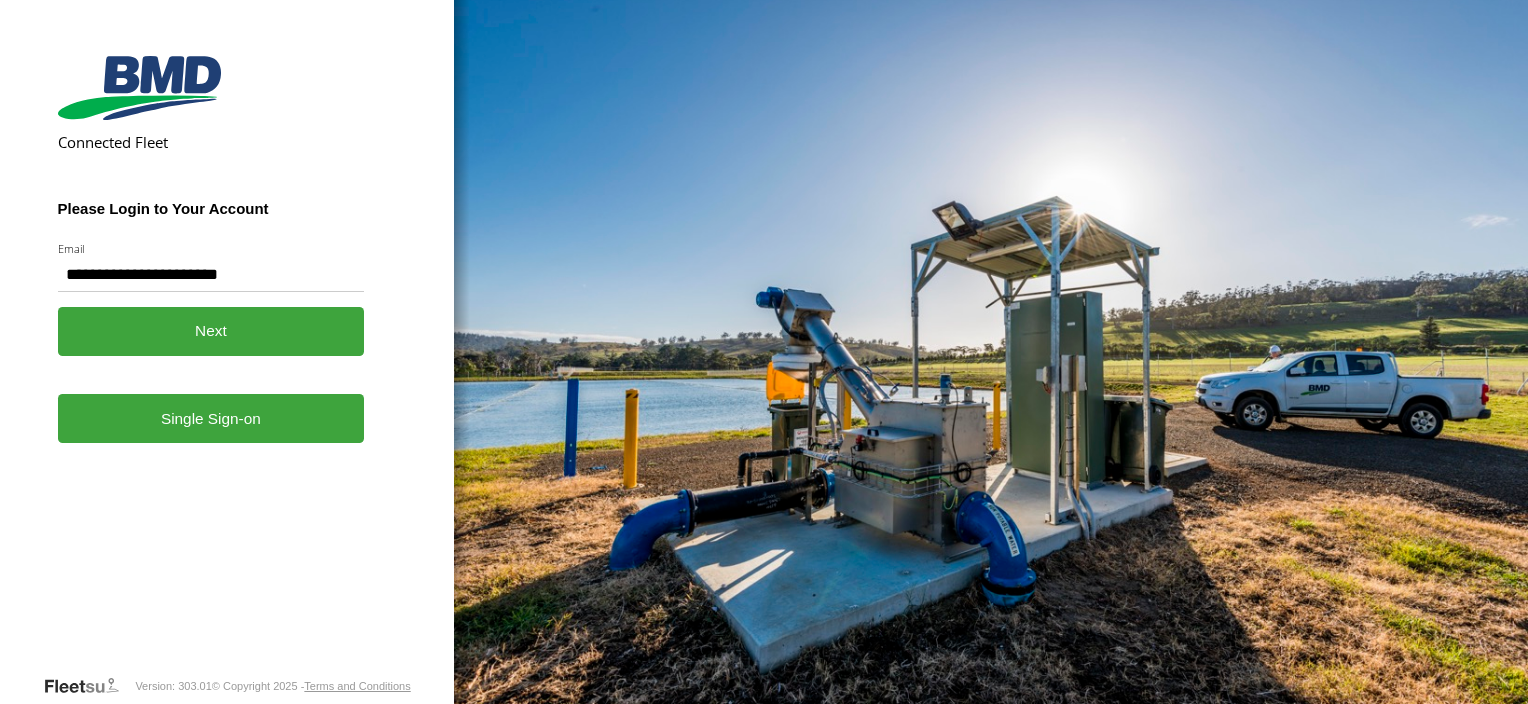 click on "Single Sign-on" at bounding box center [211, 418] 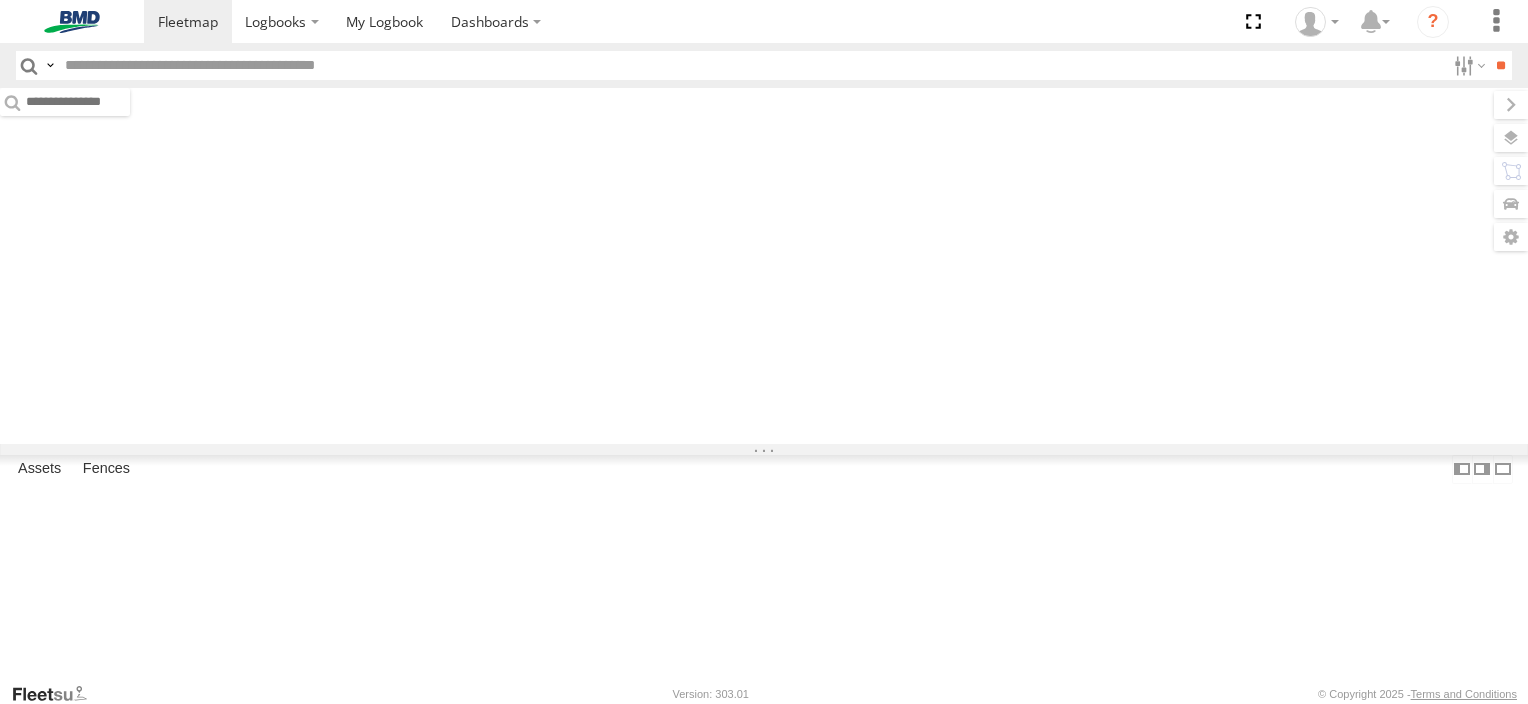 scroll, scrollTop: 0, scrollLeft: 0, axis: both 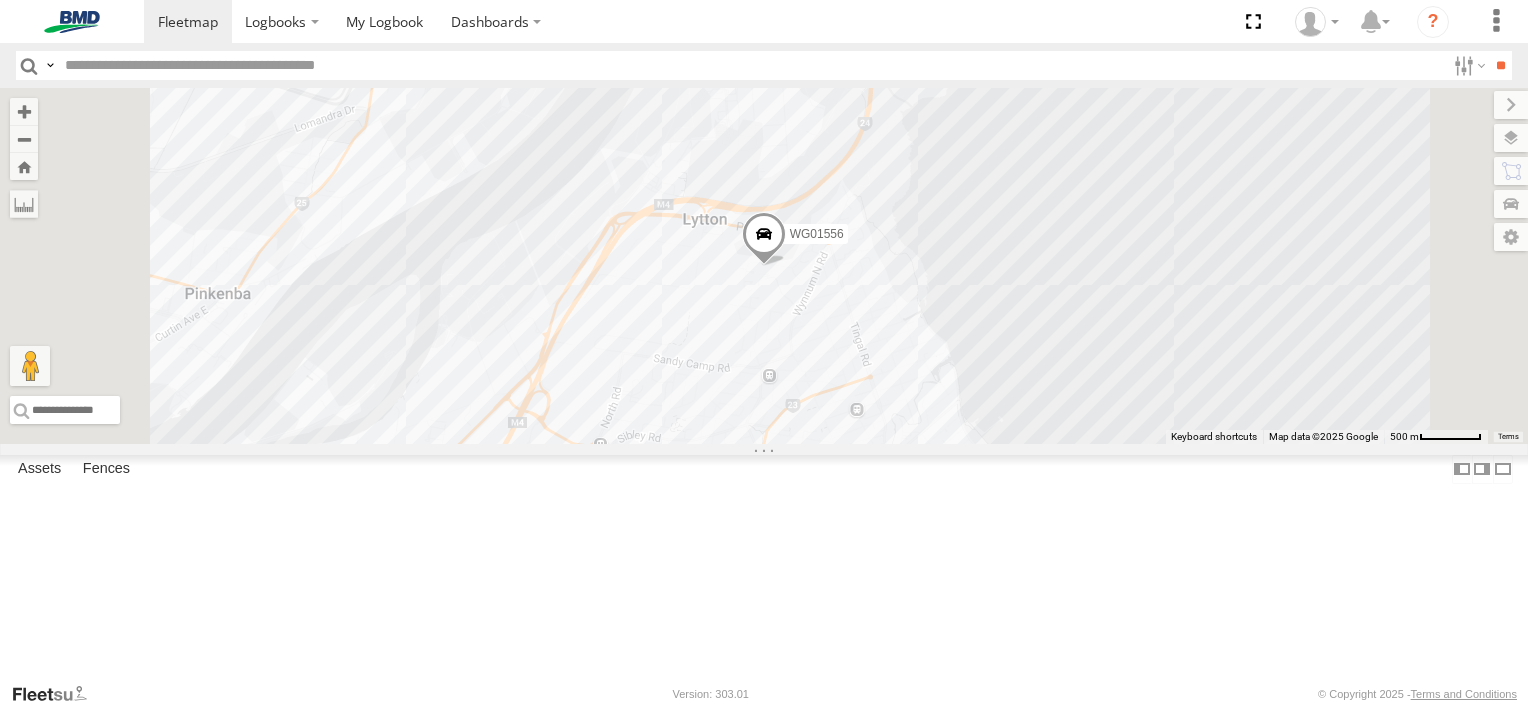 click on "WG01556
Management
Constellation Way
Wynnum
-27.42881 153.15814" at bounding box center [0, 0] 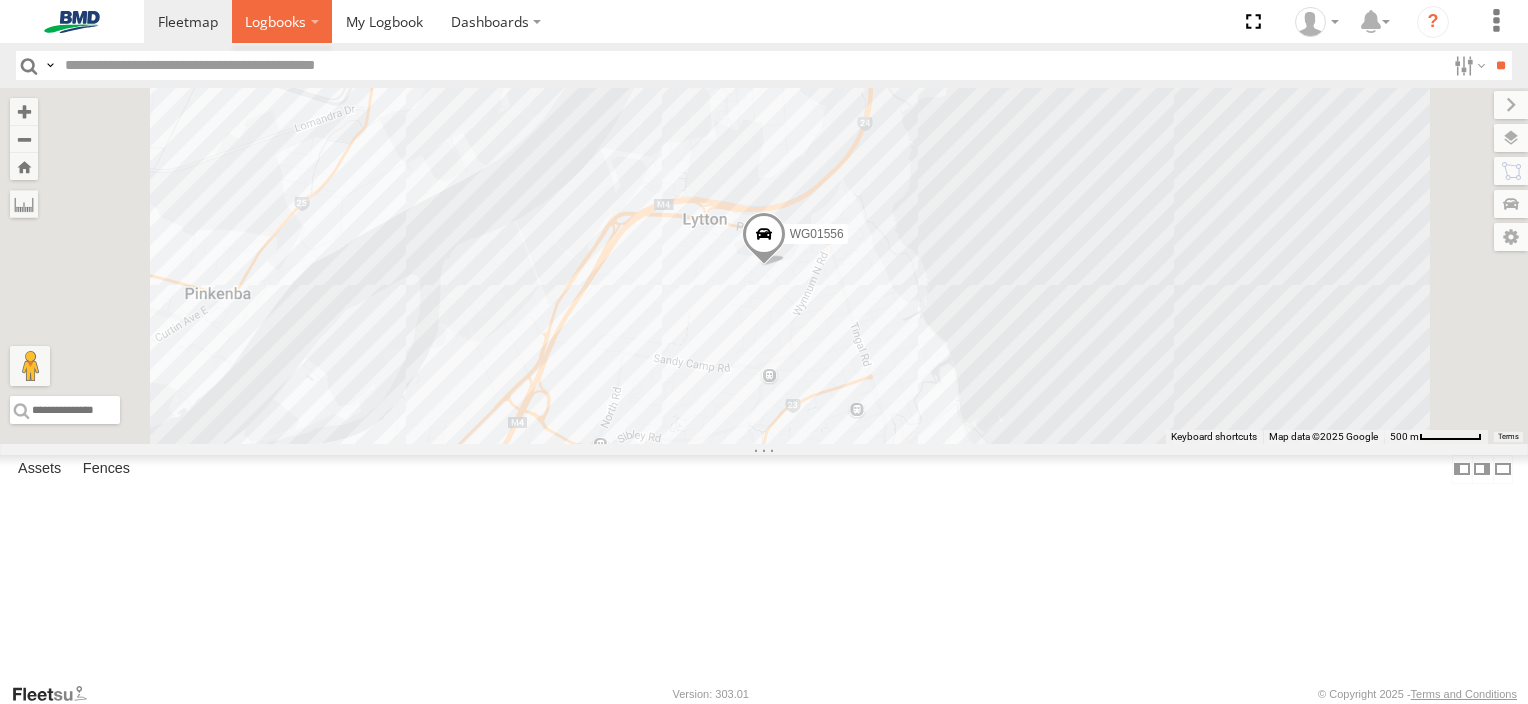 click at bounding box center [275, 21] 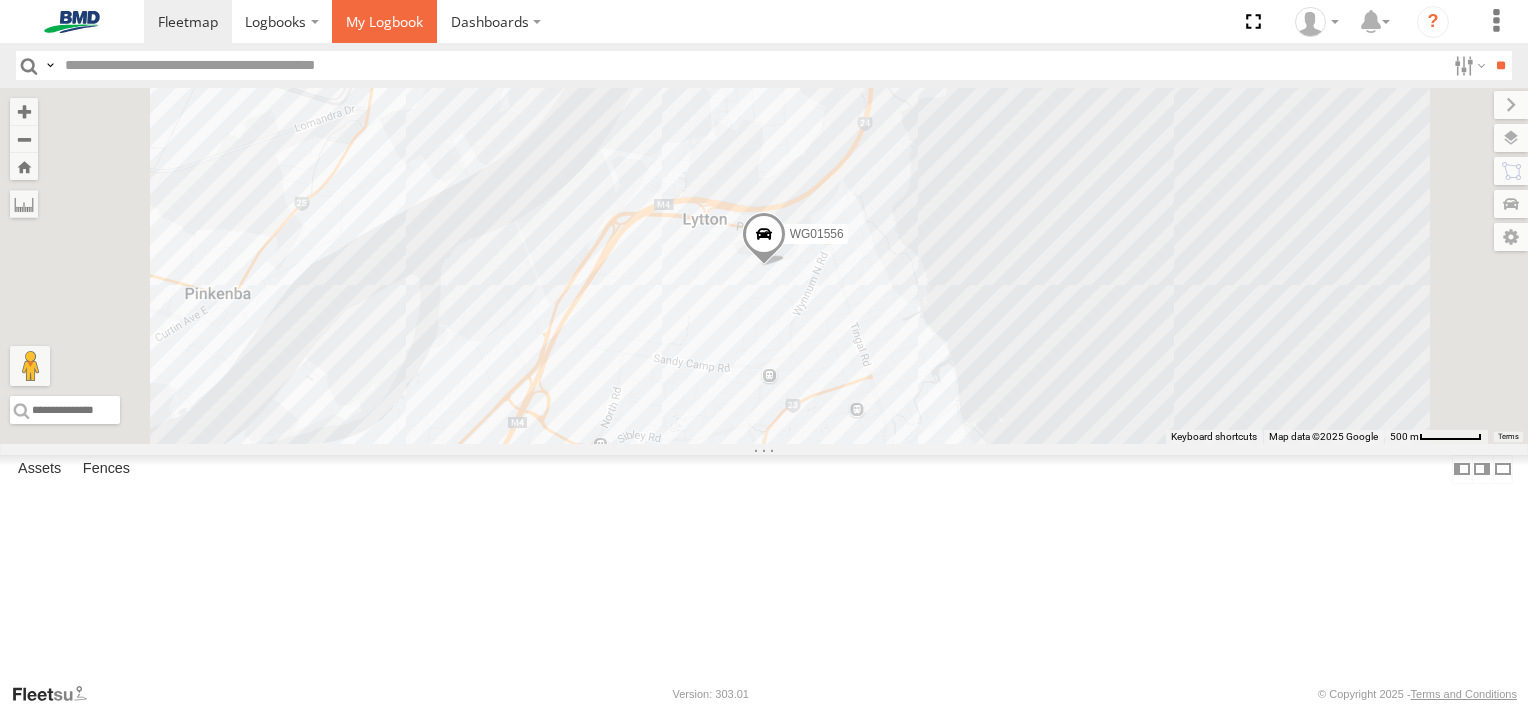 click at bounding box center [384, 21] 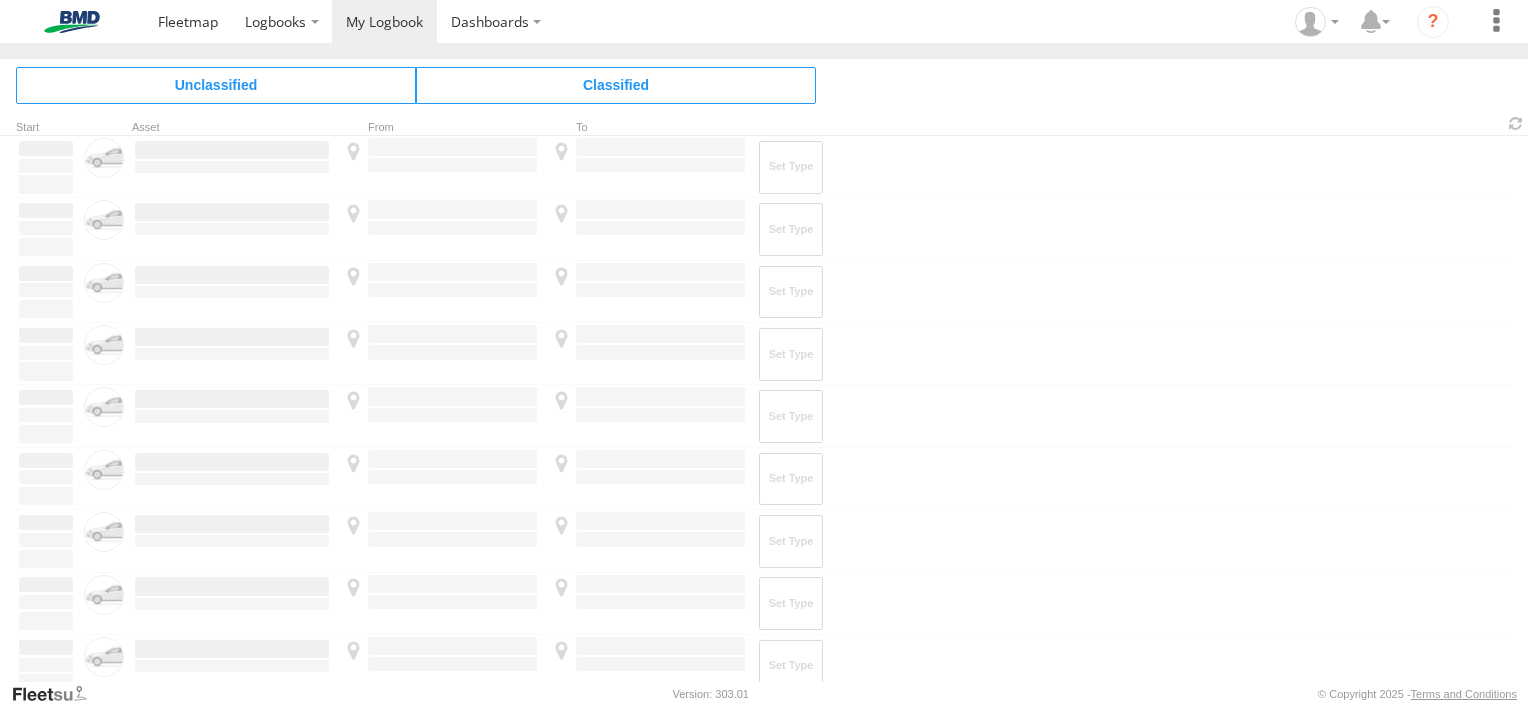 scroll, scrollTop: 0, scrollLeft: 0, axis: both 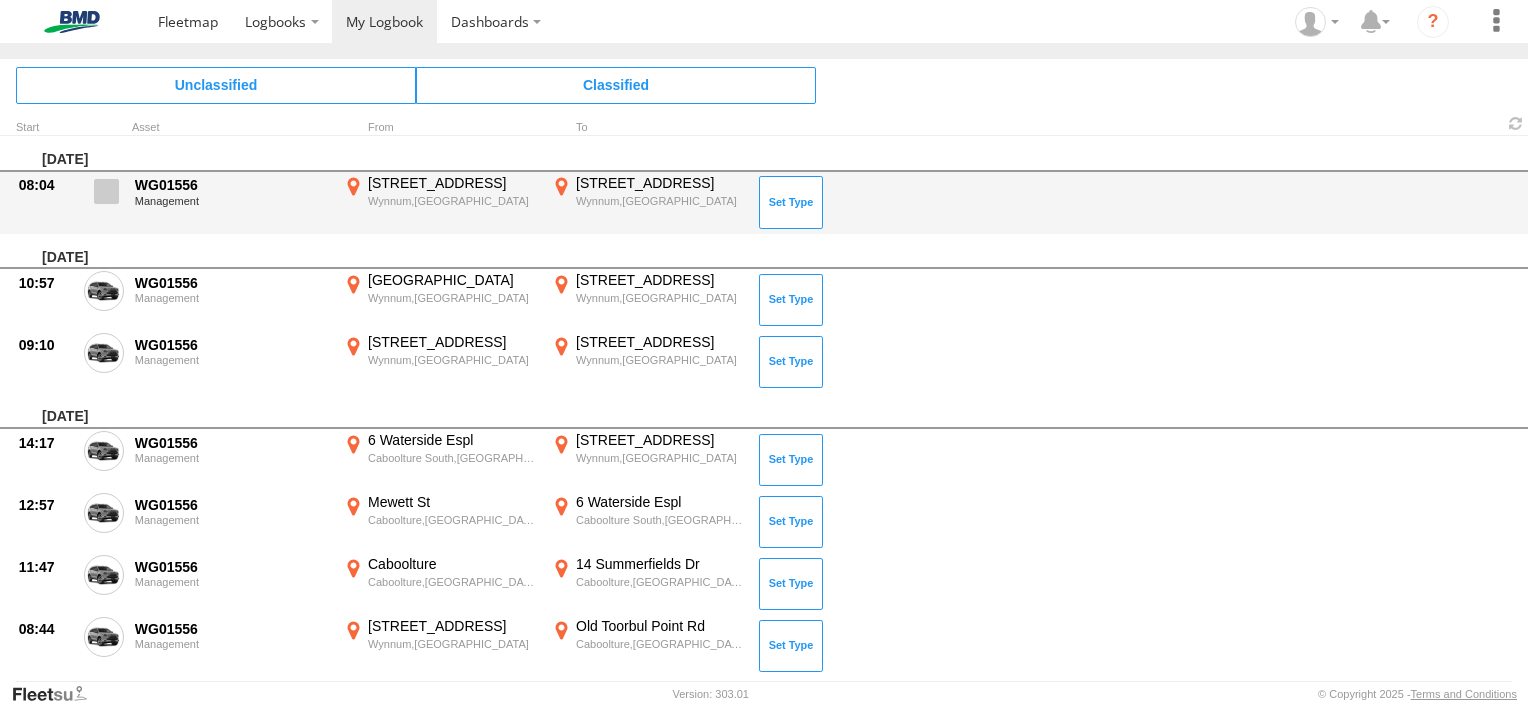 click at bounding box center [104, 197] 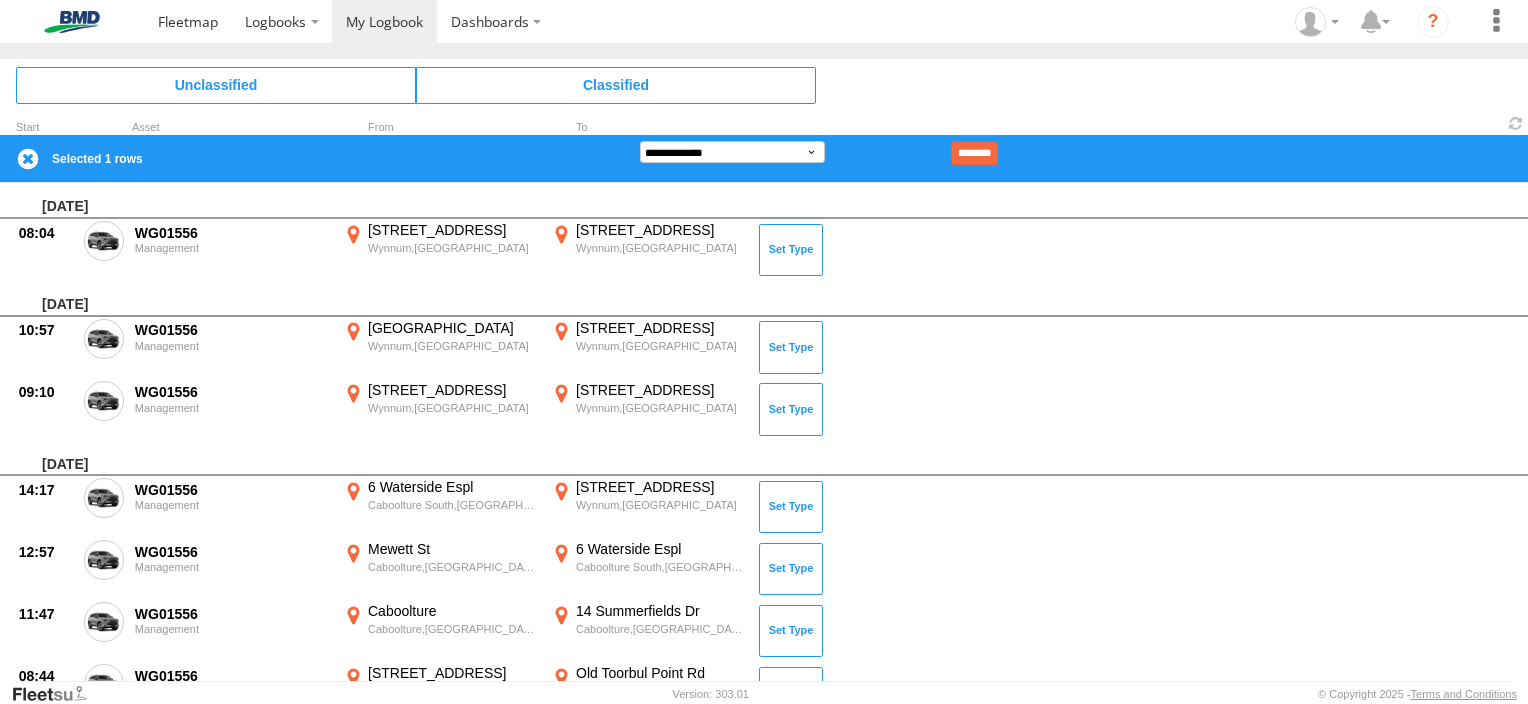 click at bounding box center (28, 159) 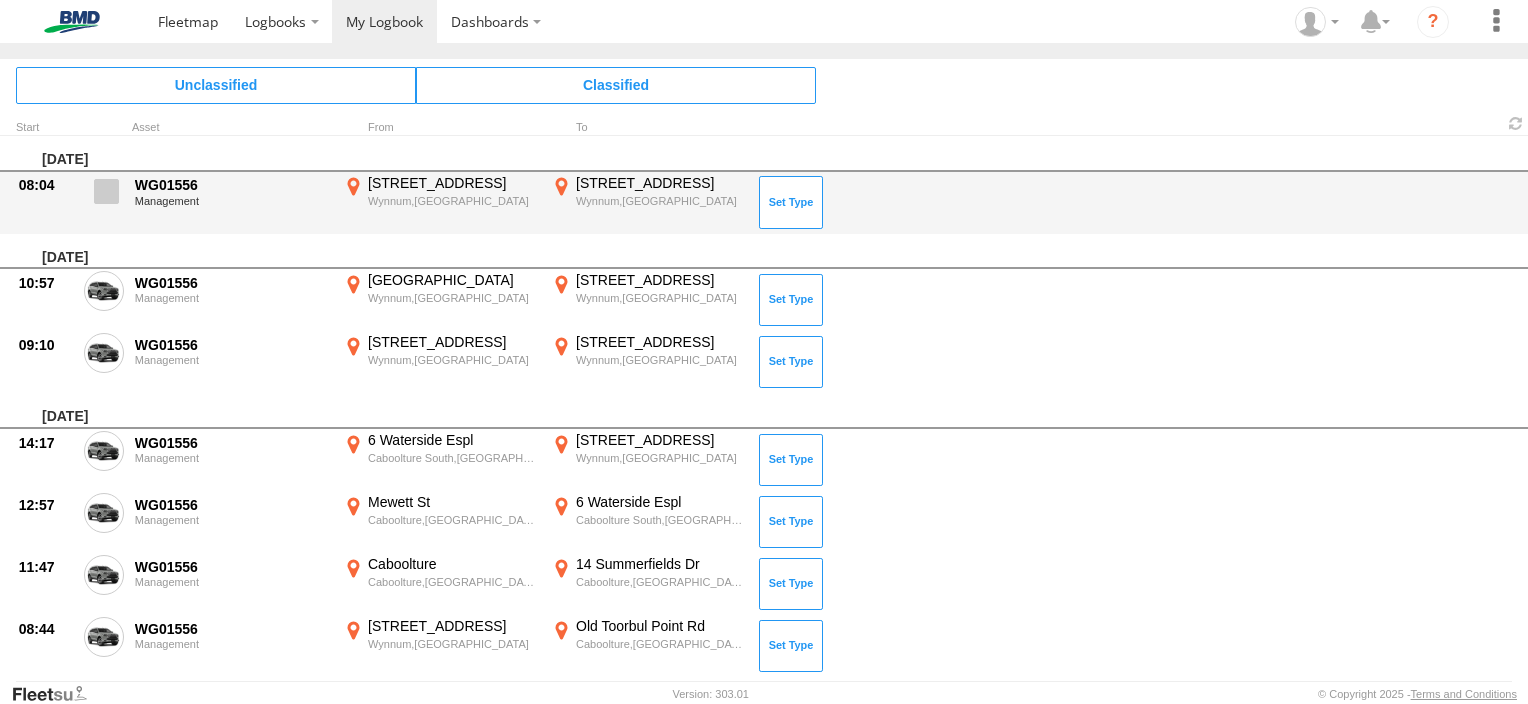 click at bounding box center (106, 191) 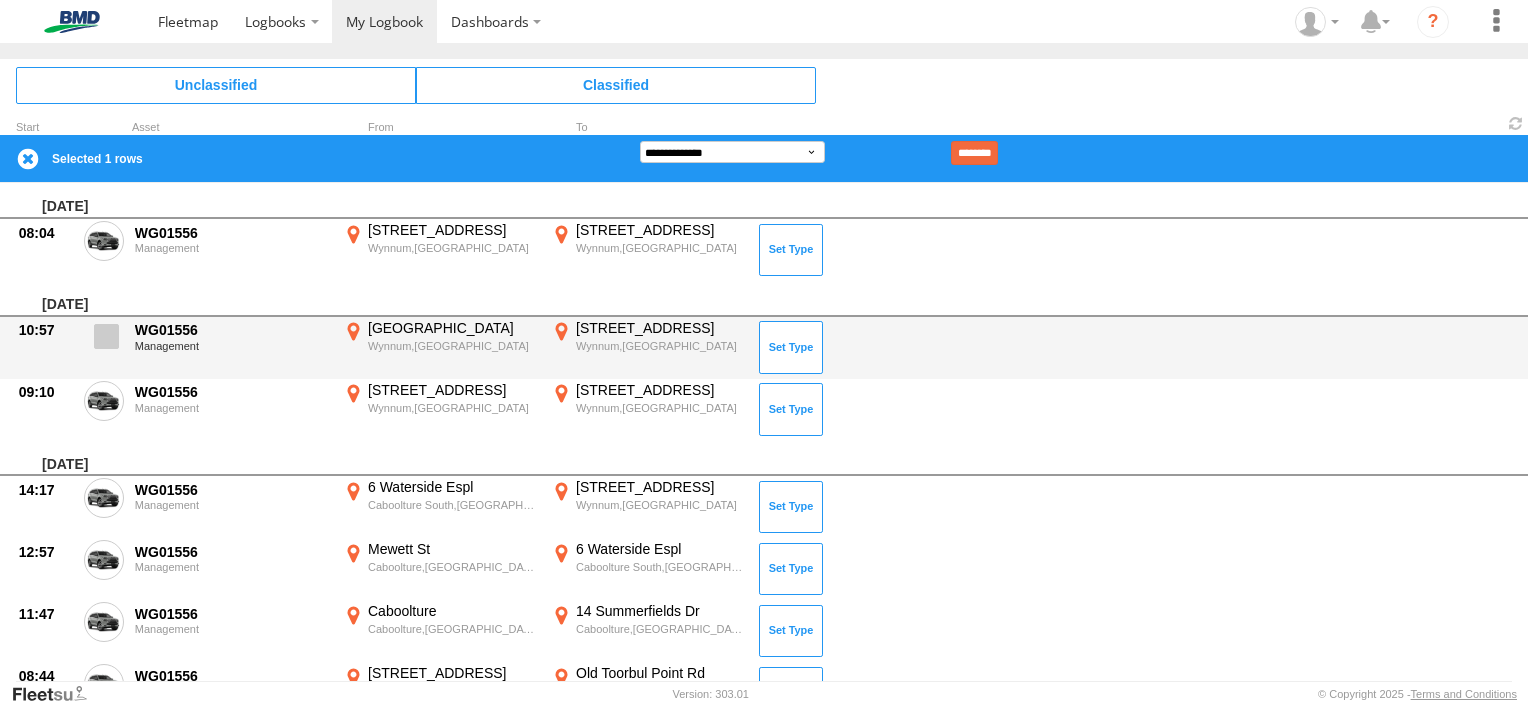 click at bounding box center (106, 336) 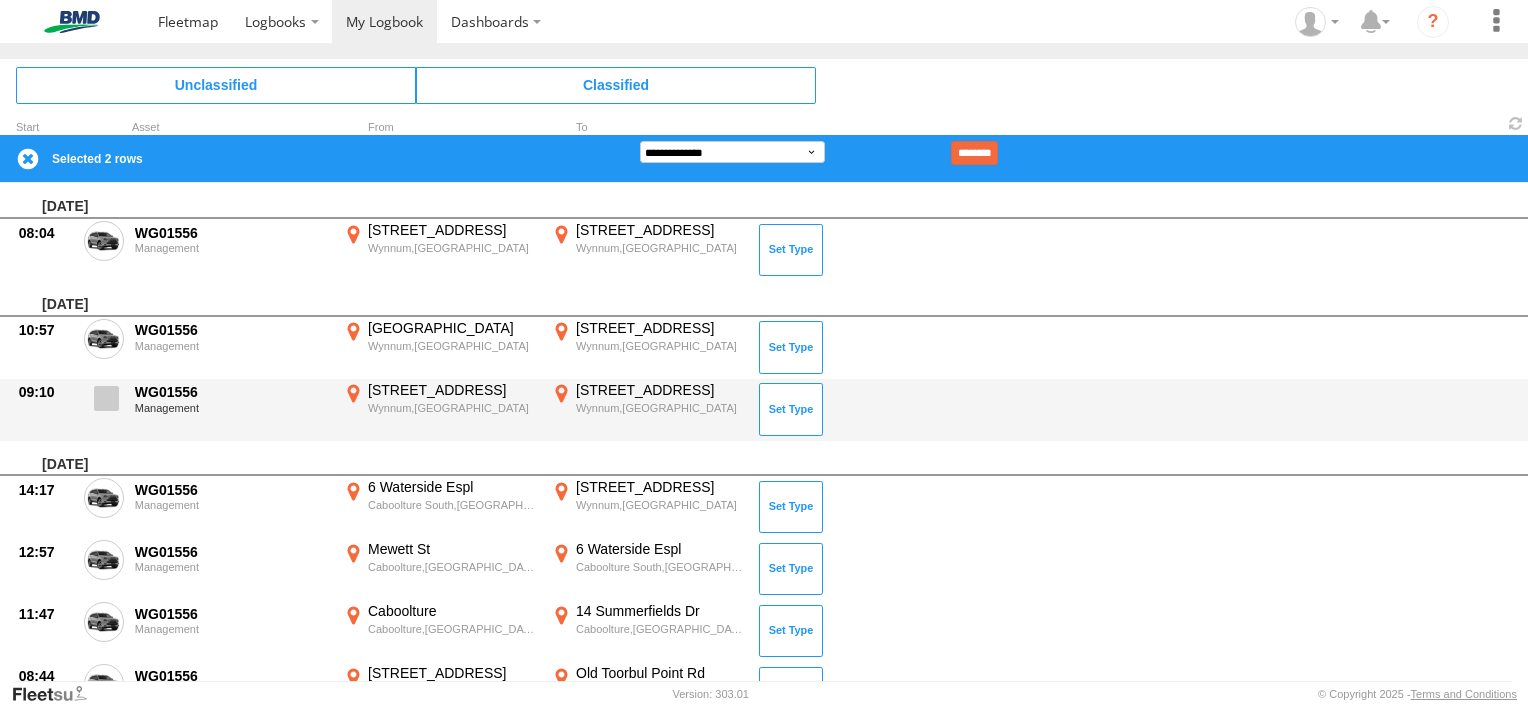 click at bounding box center (106, 398) 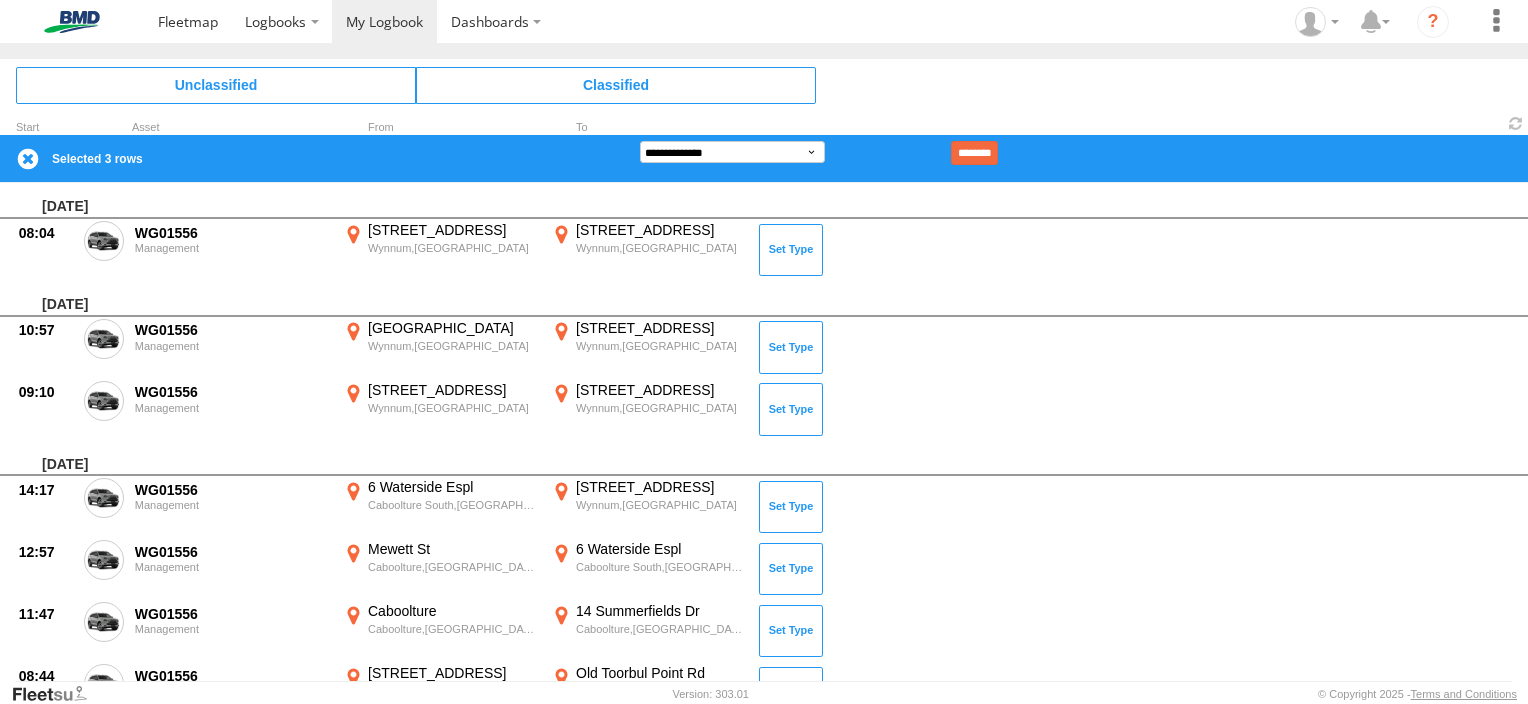 scroll, scrollTop: 100, scrollLeft: 0, axis: vertical 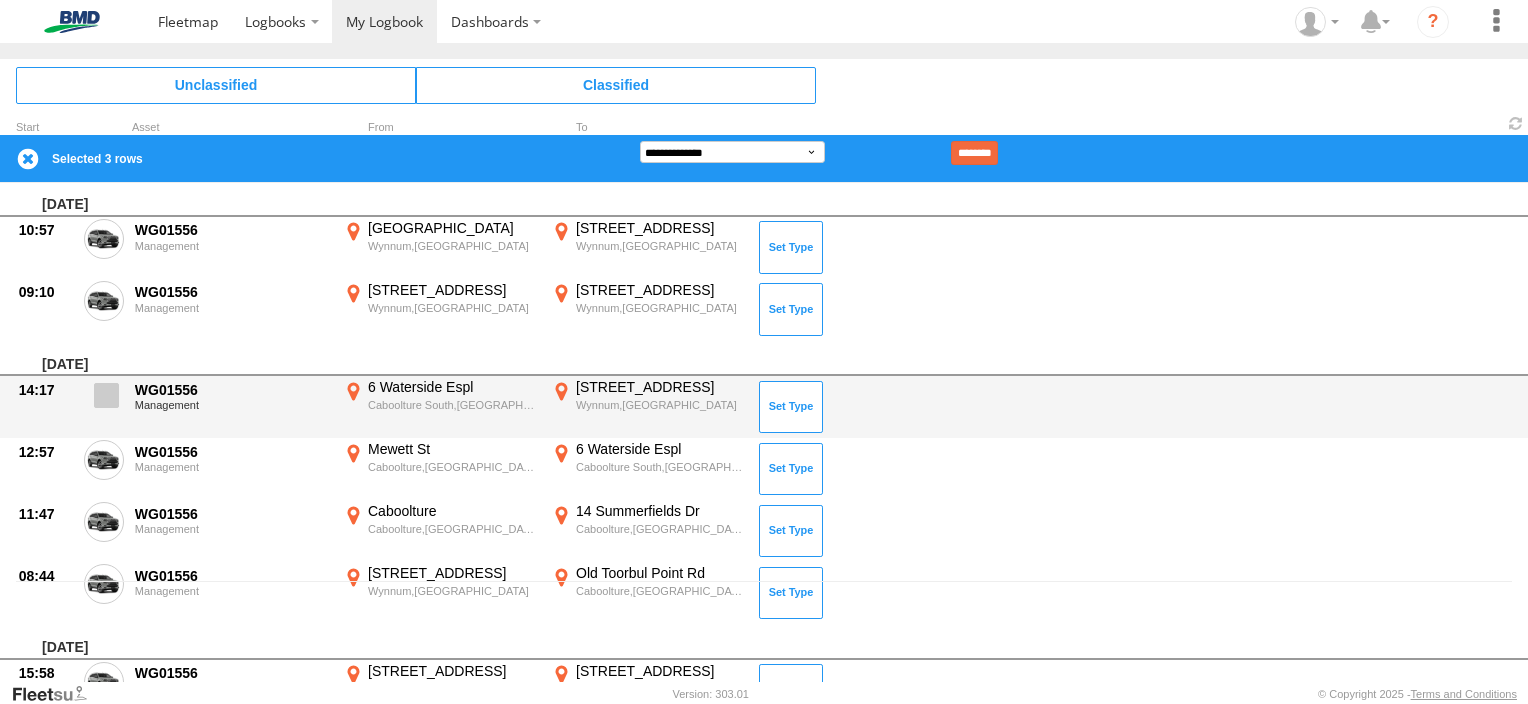 click at bounding box center (104, 401) 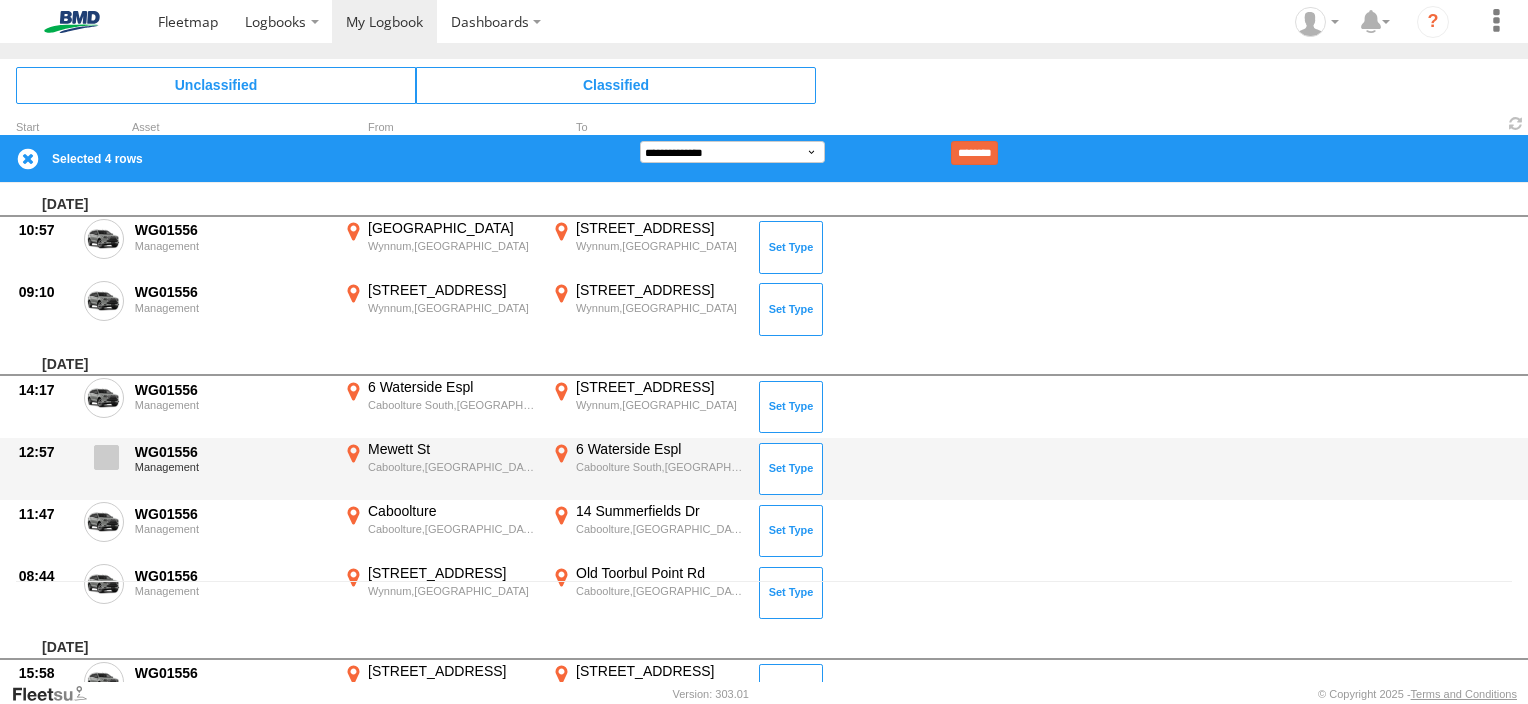 click at bounding box center (106, 457) 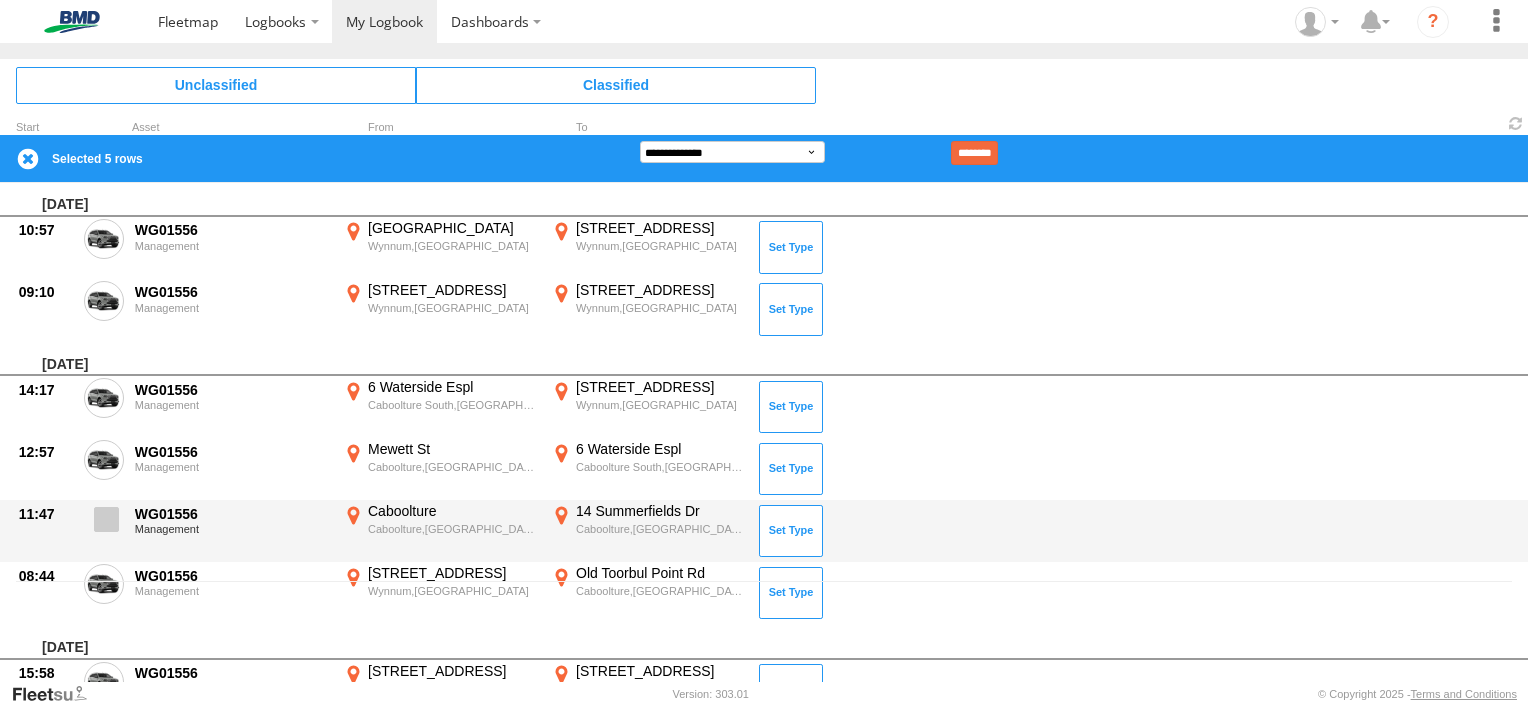 click at bounding box center (106, 519) 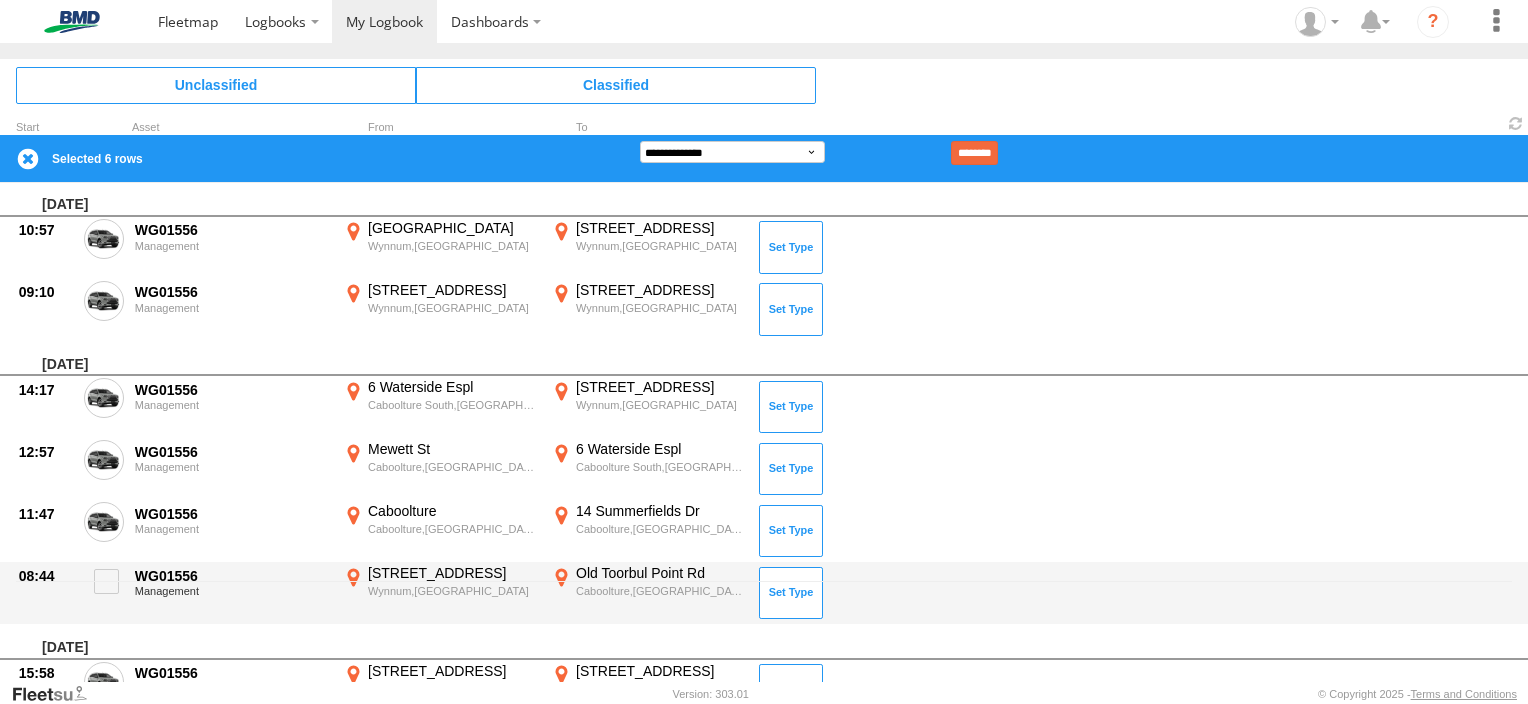 drag, startPoint x: 96, startPoint y: 588, endPoint x: 164, endPoint y: 588, distance: 68 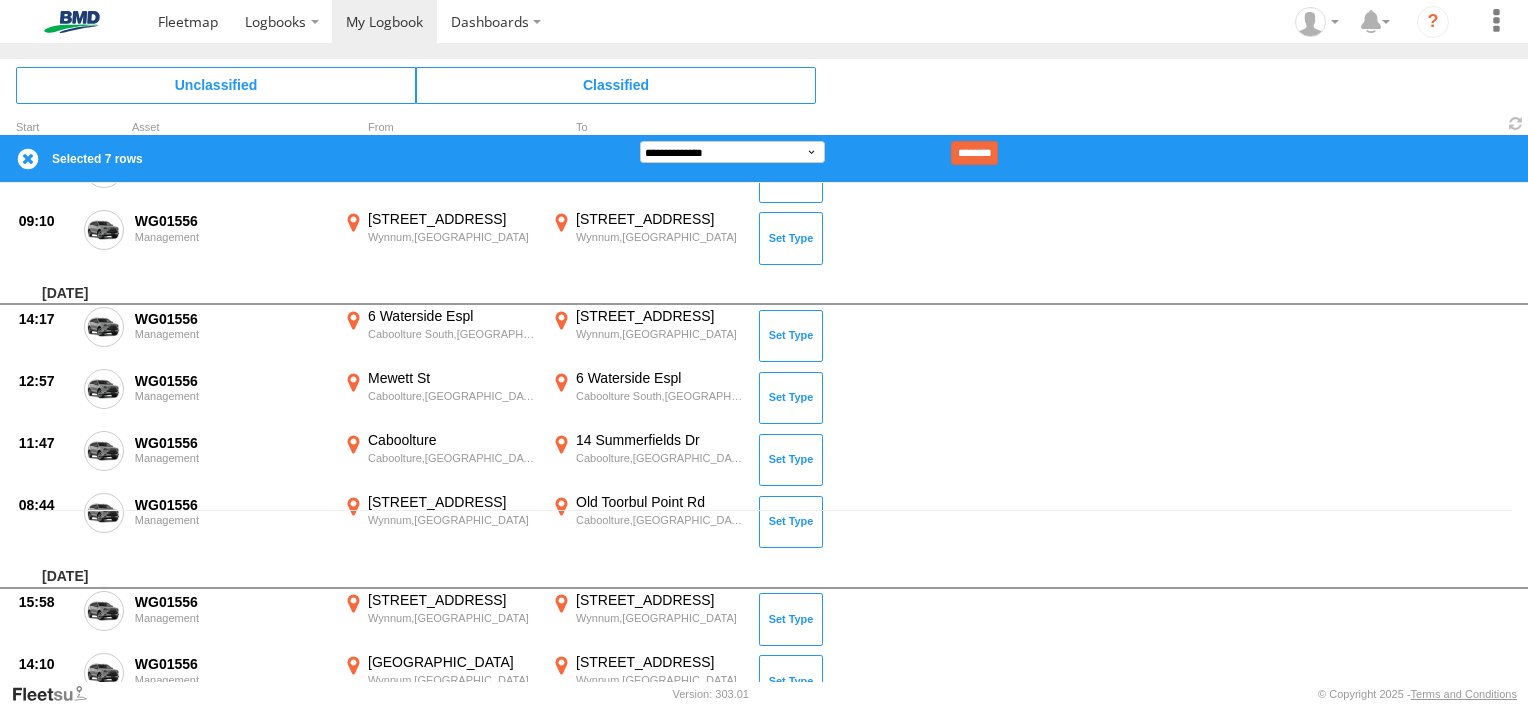 scroll, scrollTop: 500, scrollLeft: 0, axis: vertical 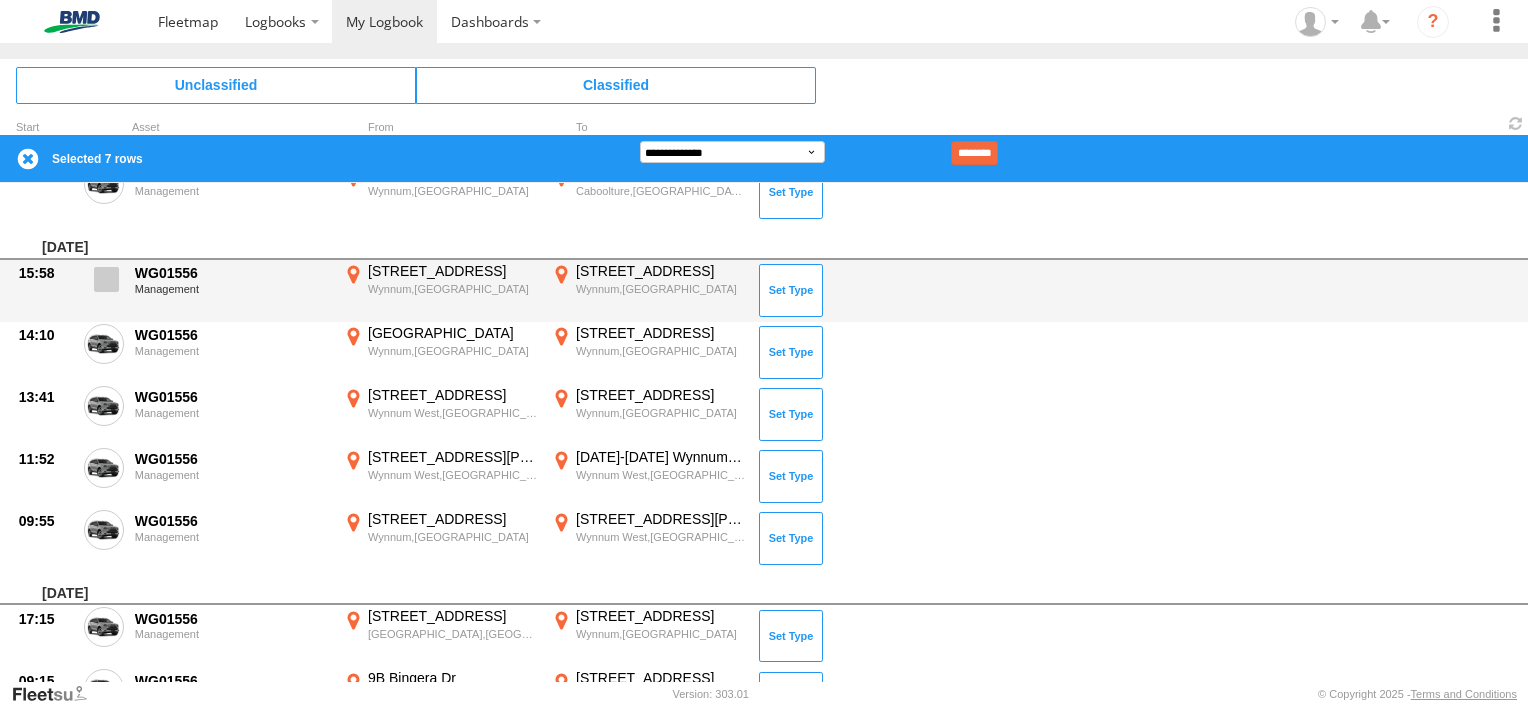 click at bounding box center [106, 279] 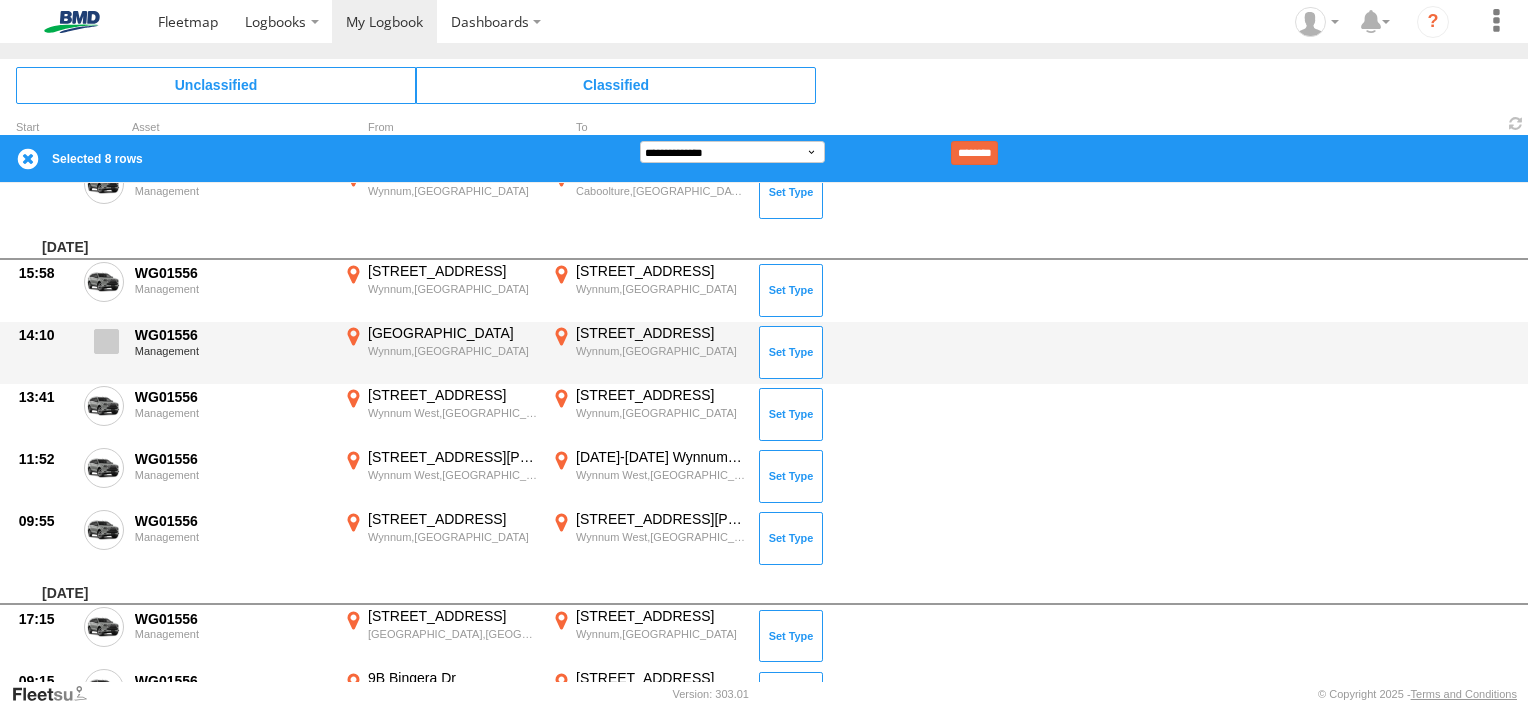 click at bounding box center [106, 341] 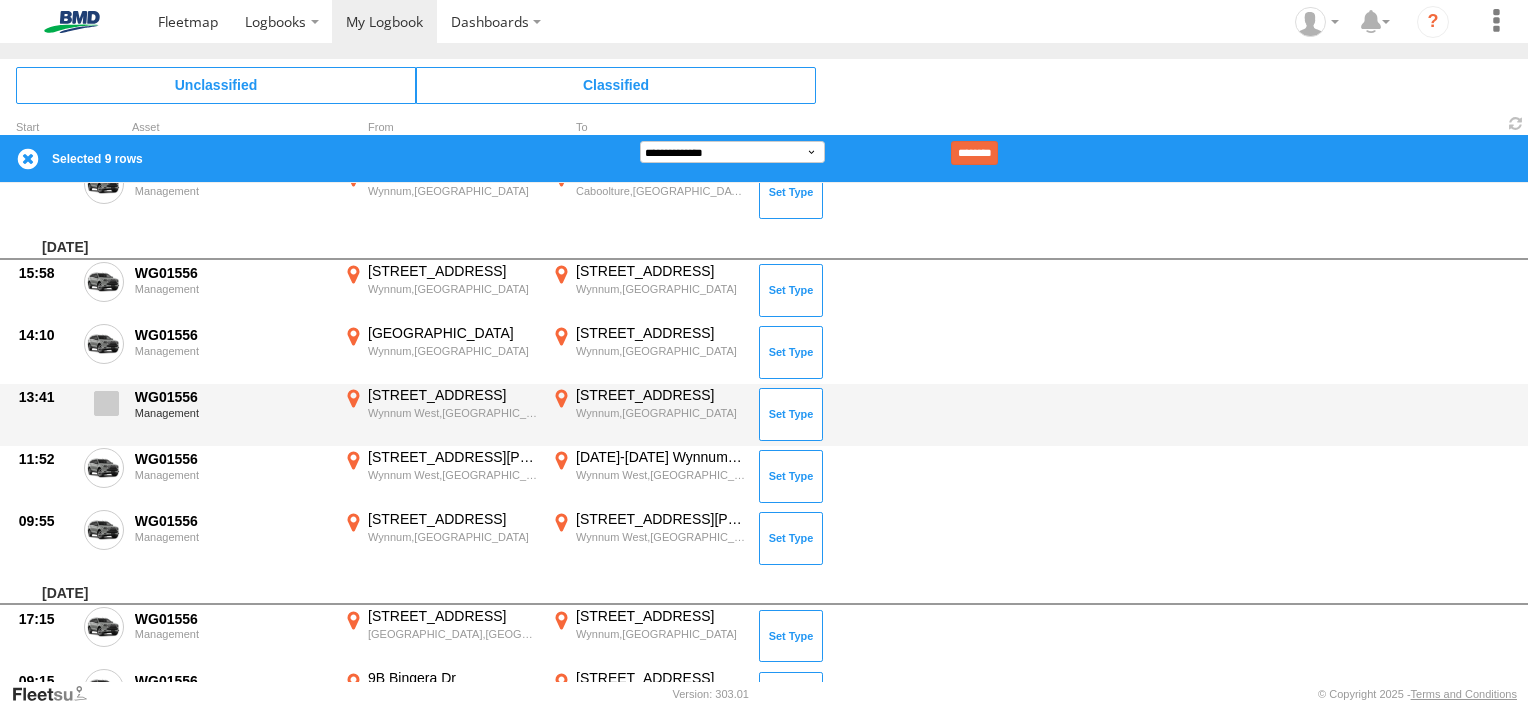 click at bounding box center [106, 403] 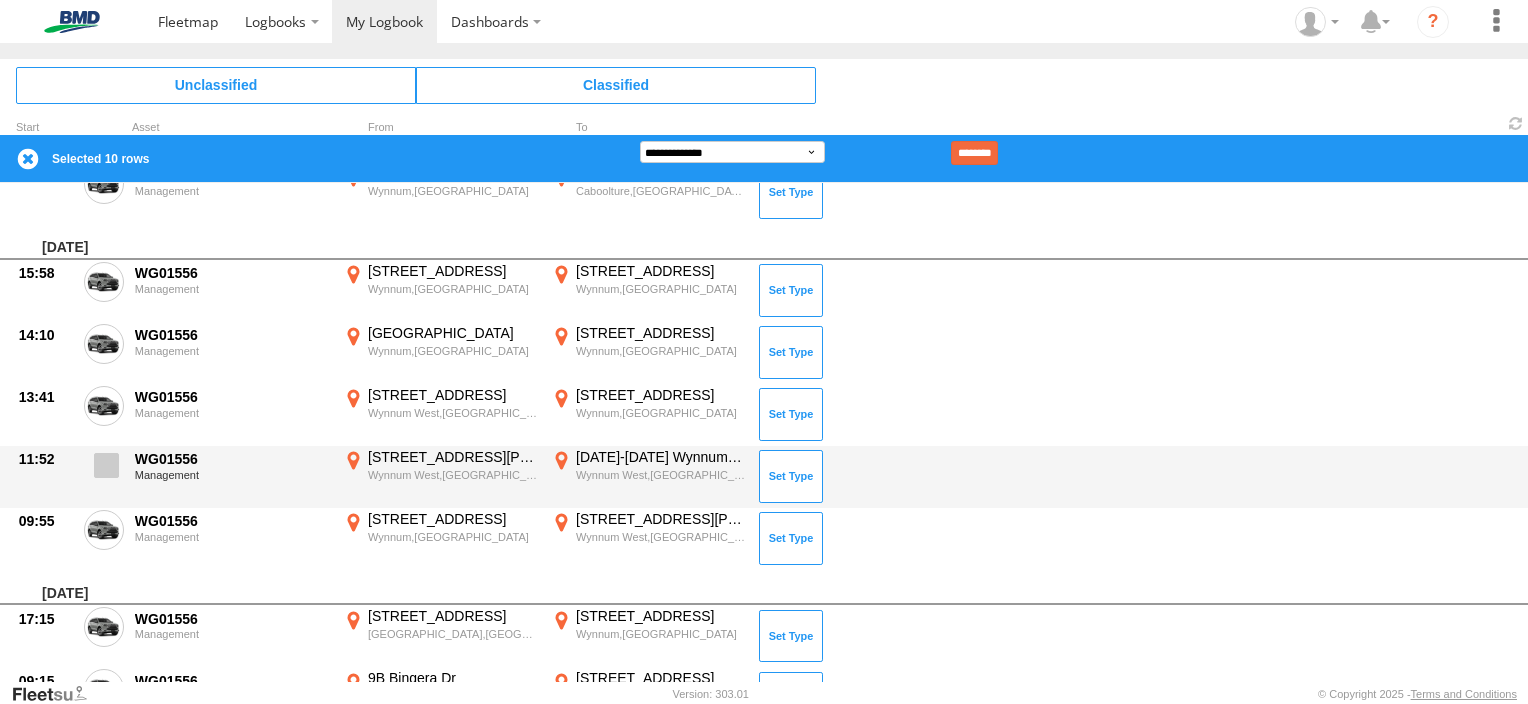 click at bounding box center (106, 465) 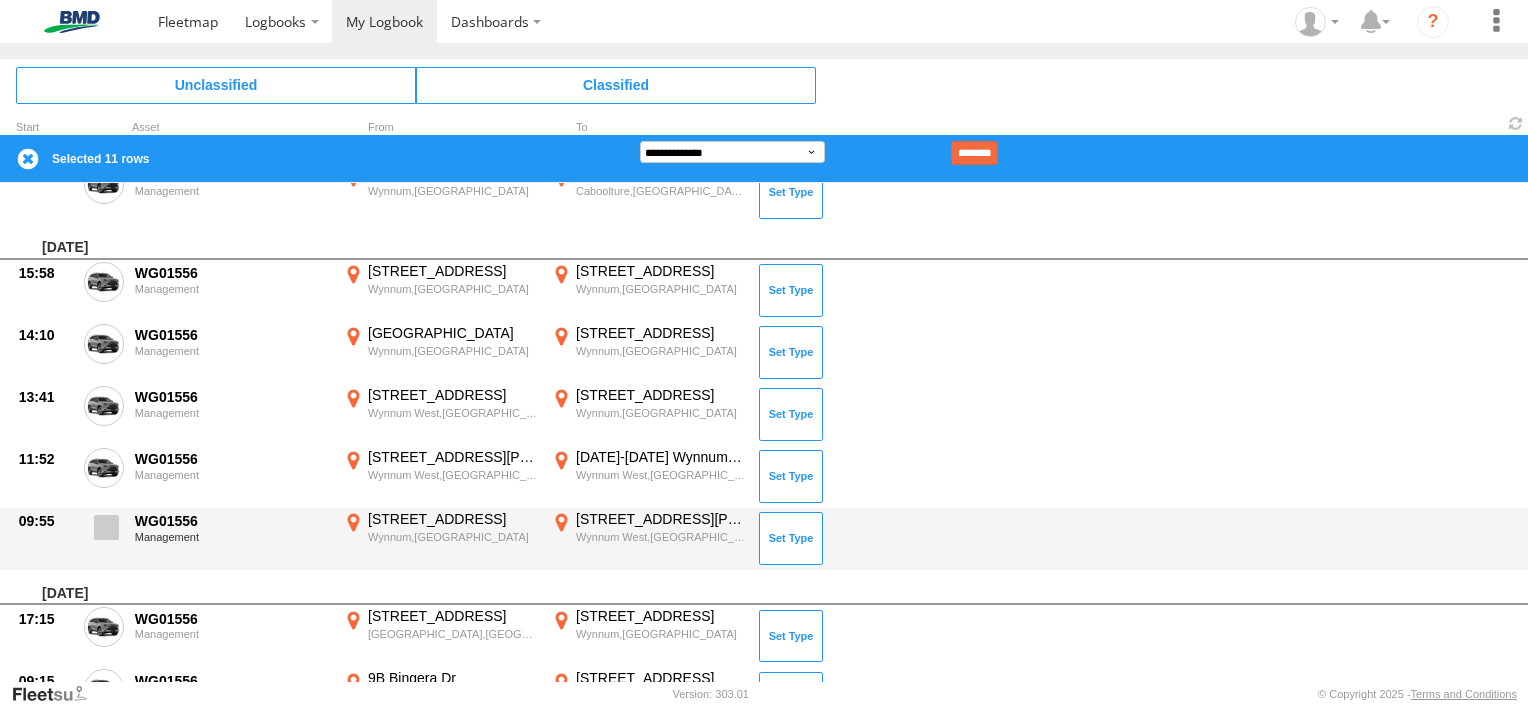click at bounding box center [106, 527] 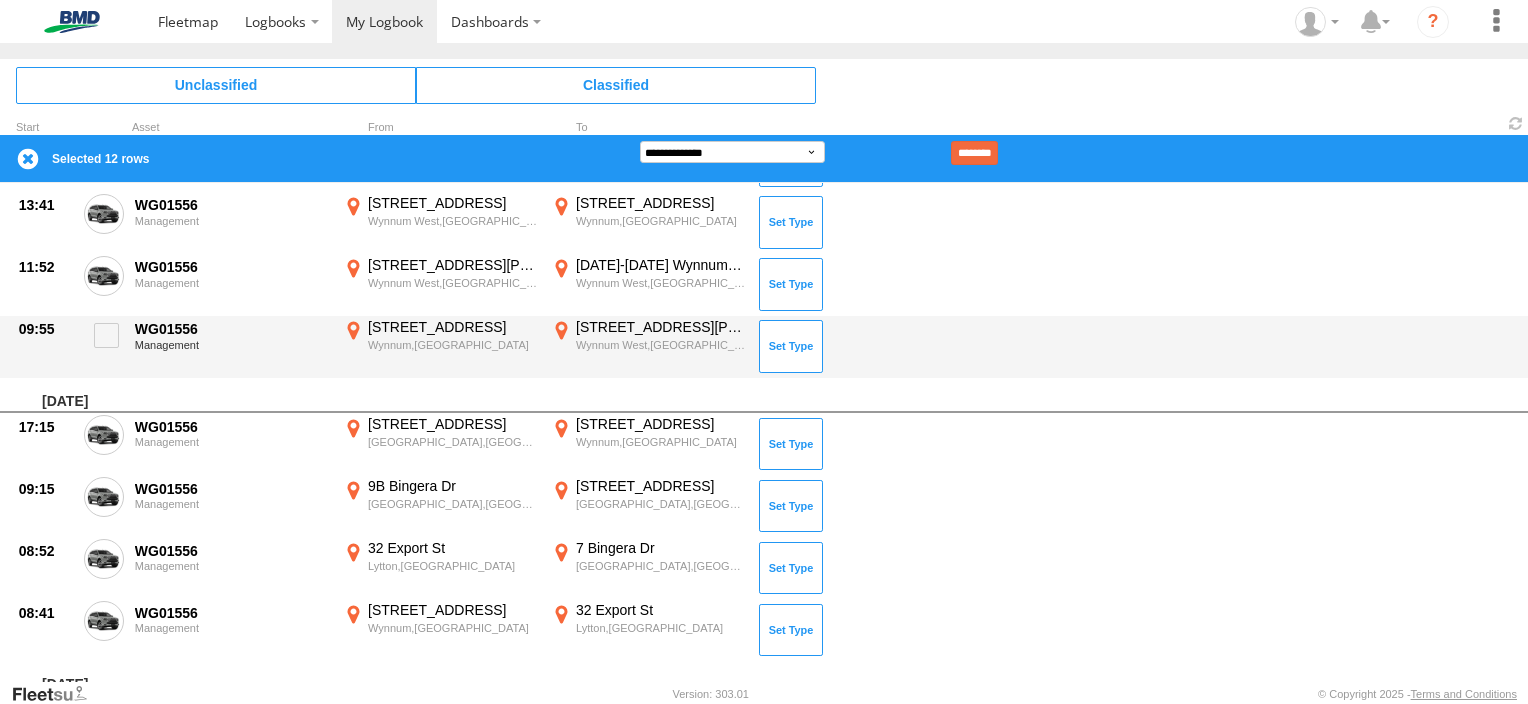 scroll, scrollTop: 800, scrollLeft: 0, axis: vertical 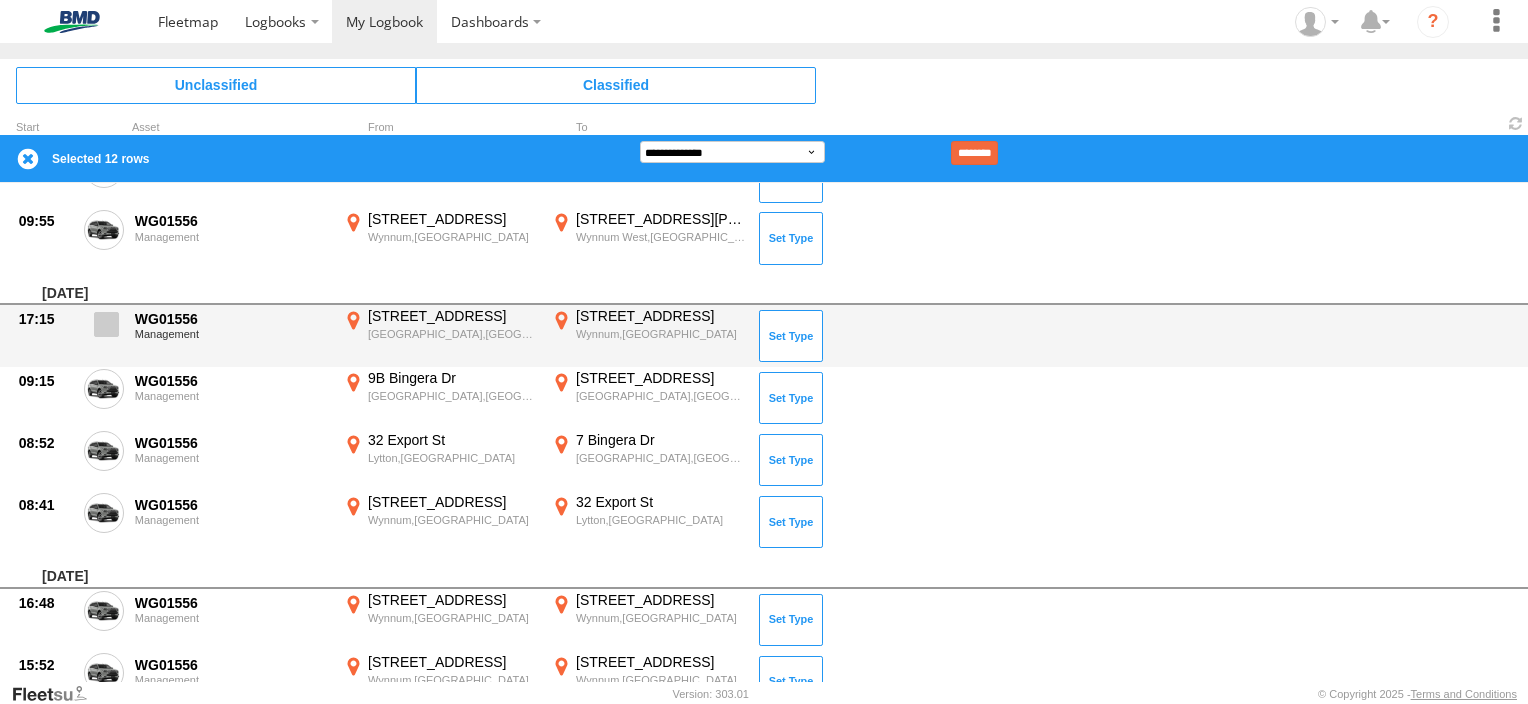 click at bounding box center [106, 324] 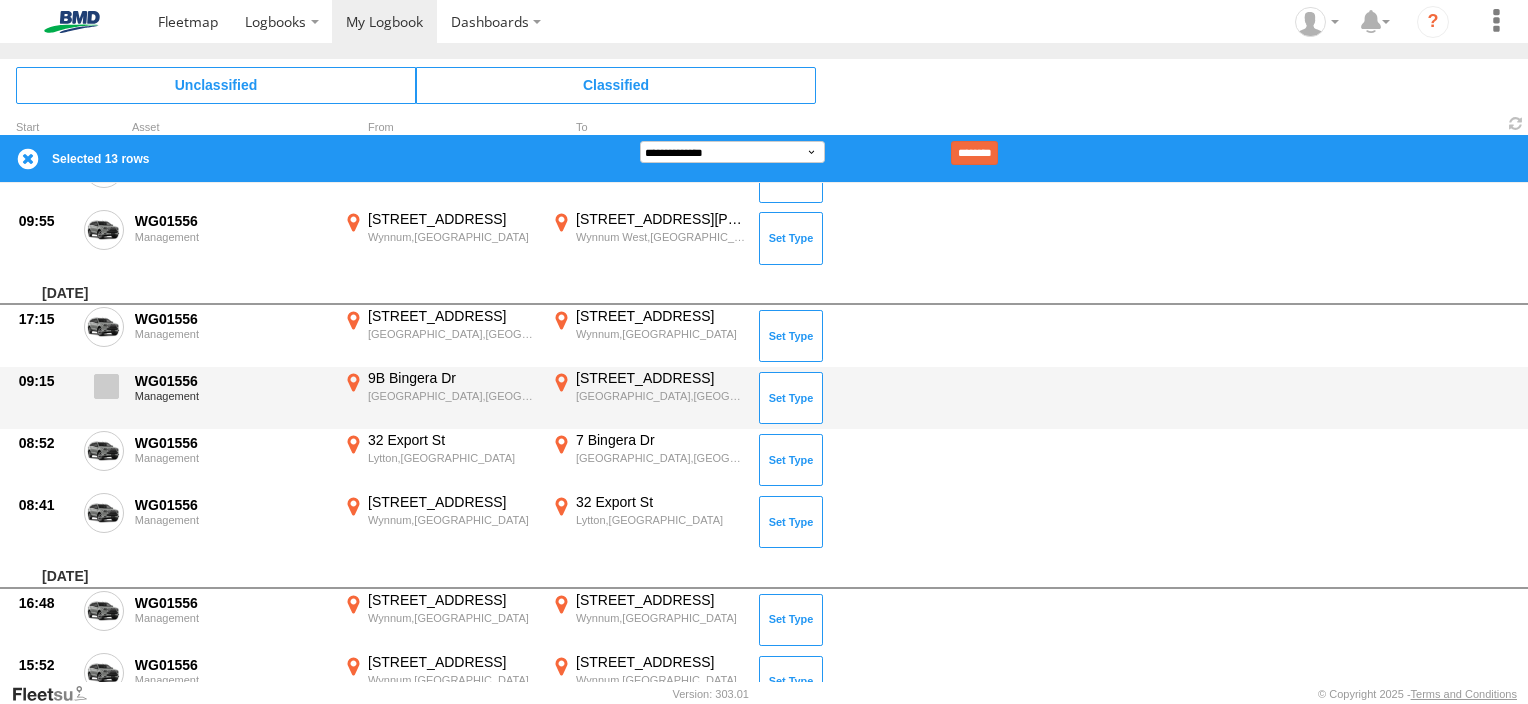 click at bounding box center [106, 386] 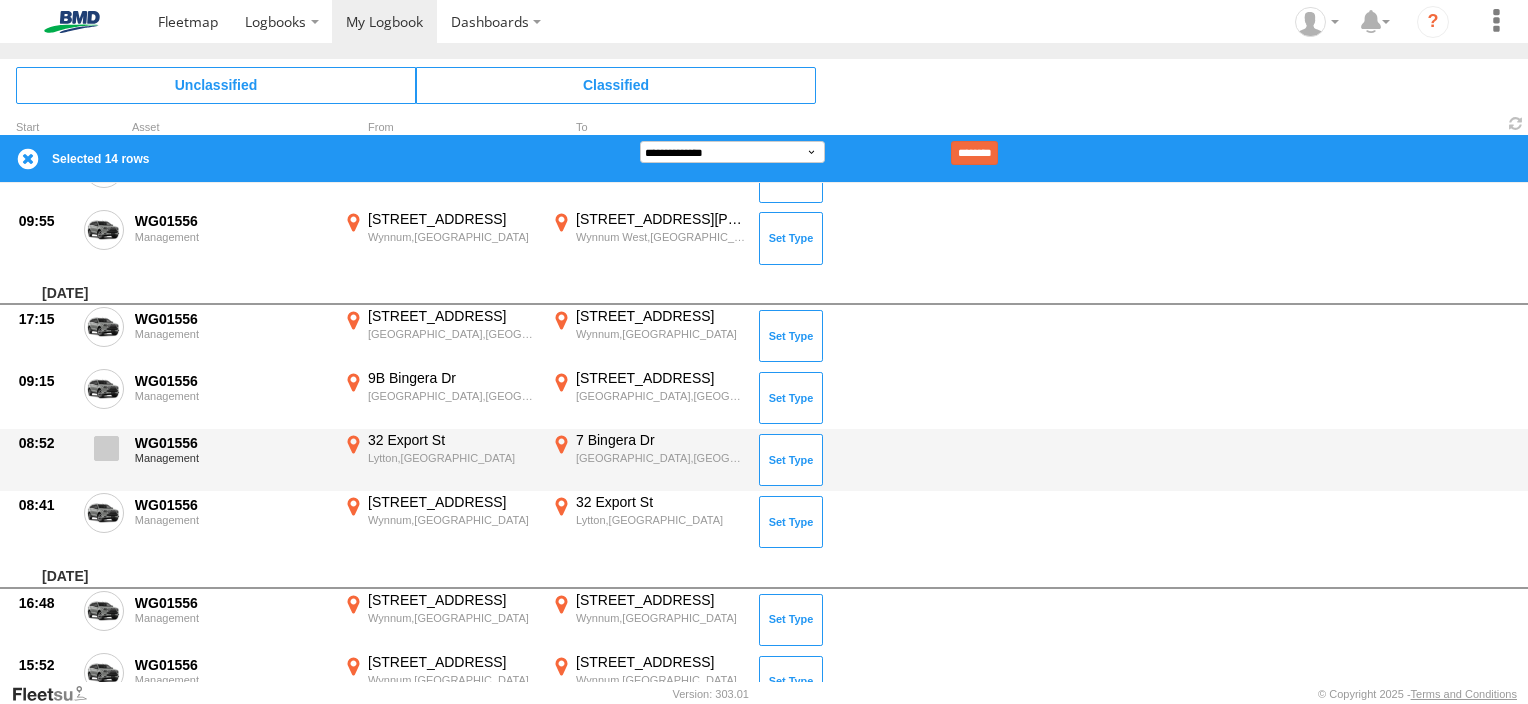 click at bounding box center [106, 448] 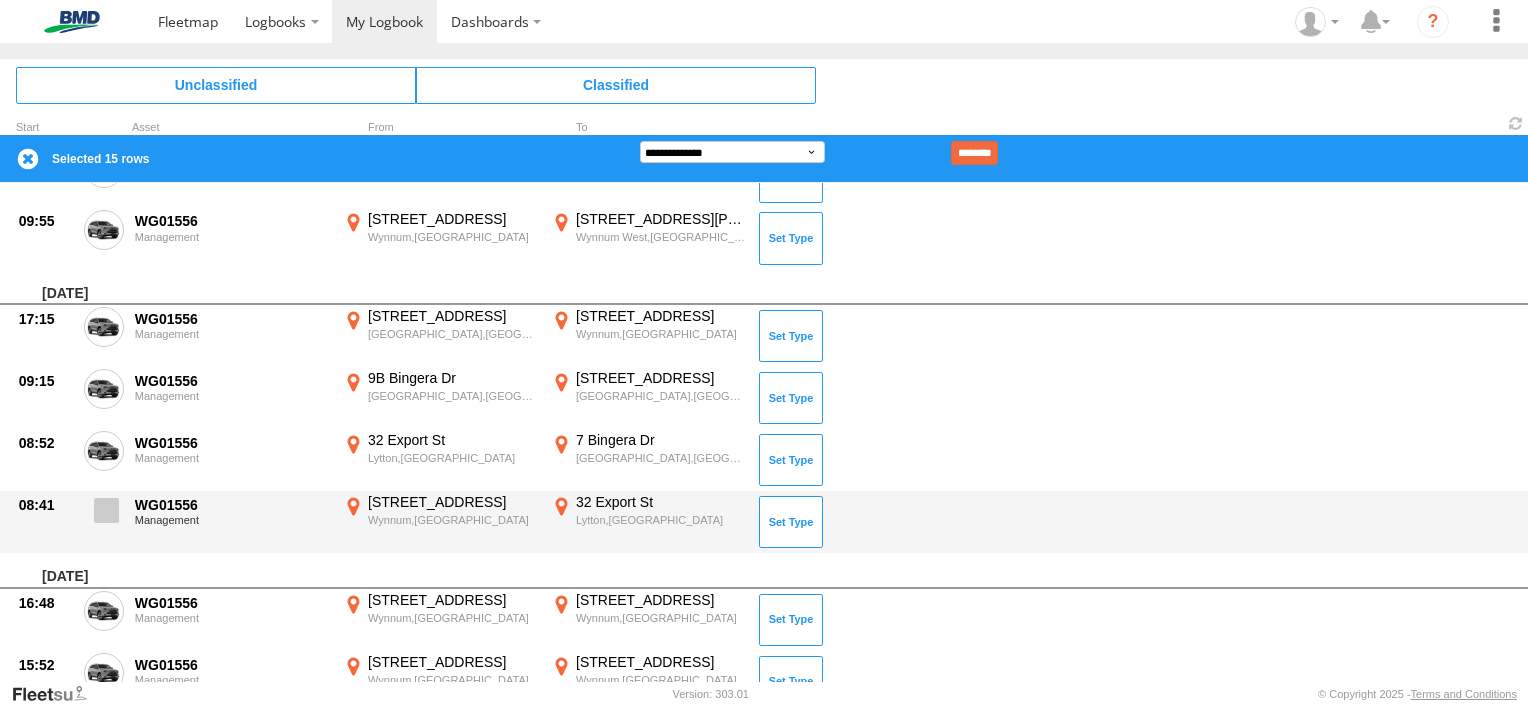 click at bounding box center (106, 510) 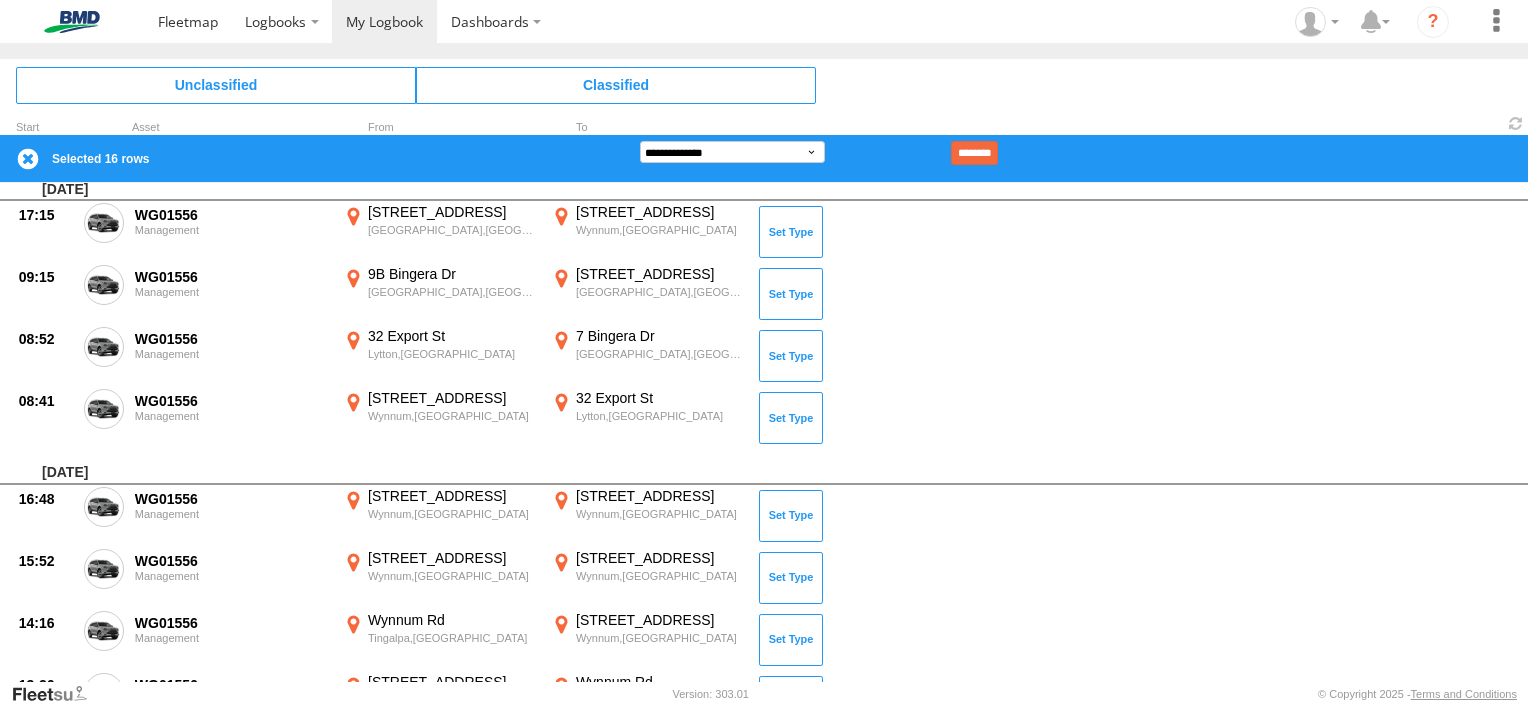 scroll, scrollTop: 1100, scrollLeft: 0, axis: vertical 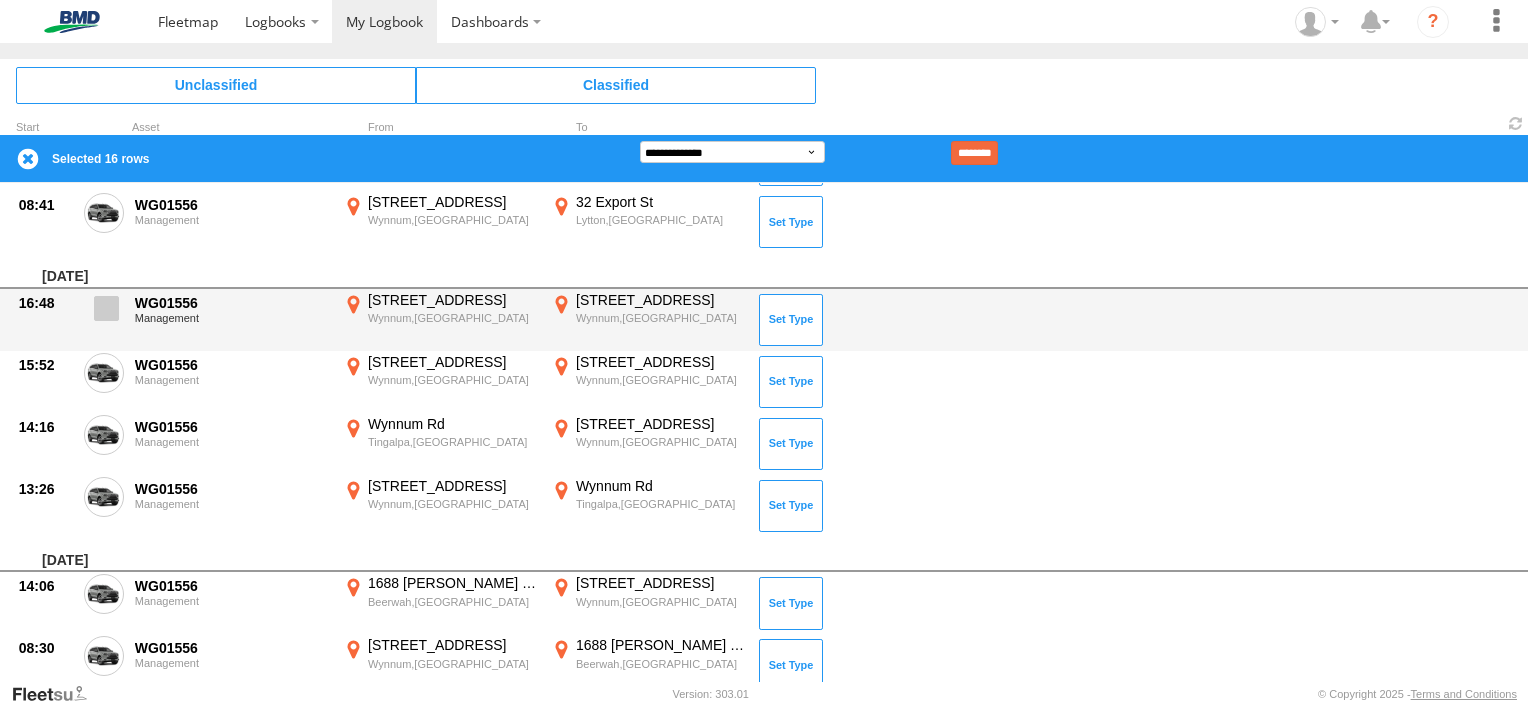 click at bounding box center (106, 308) 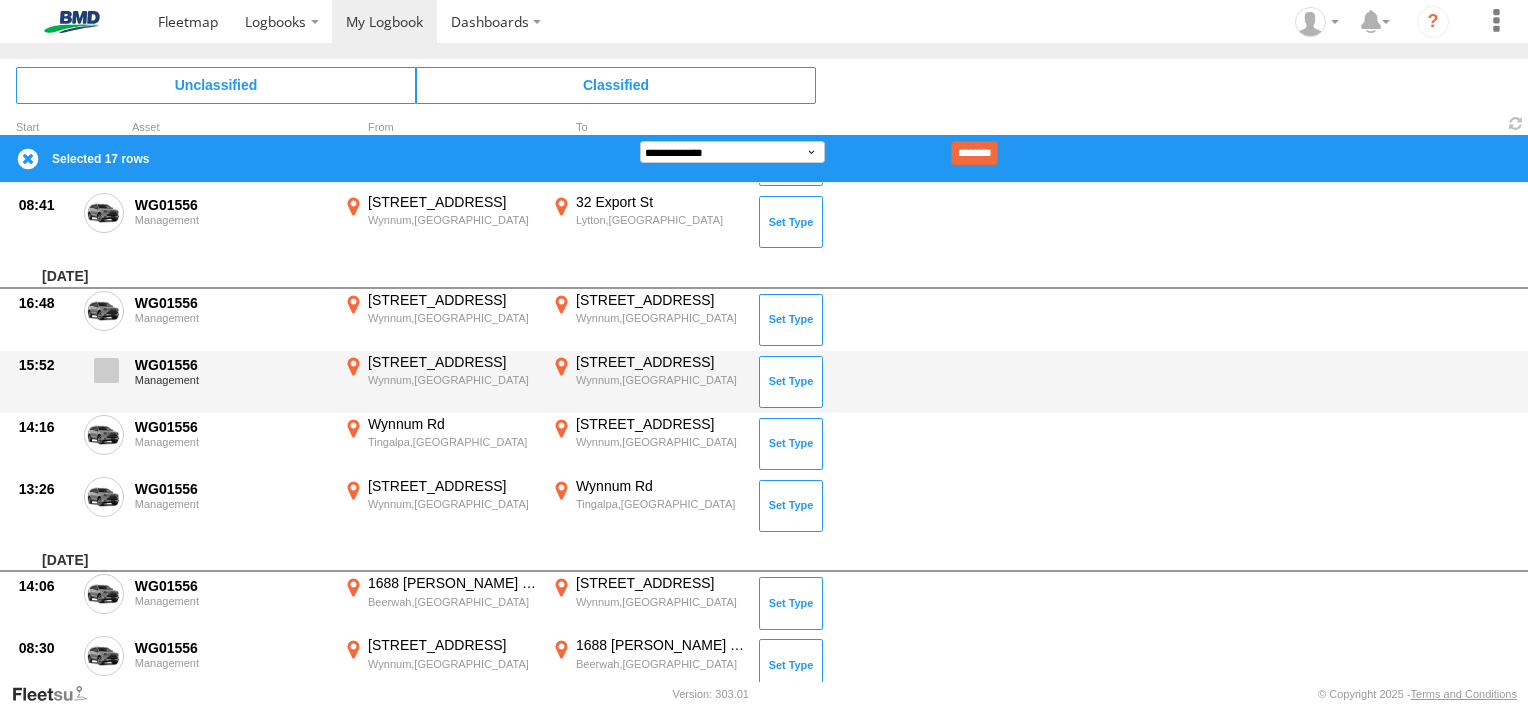 click at bounding box center (104, 376) 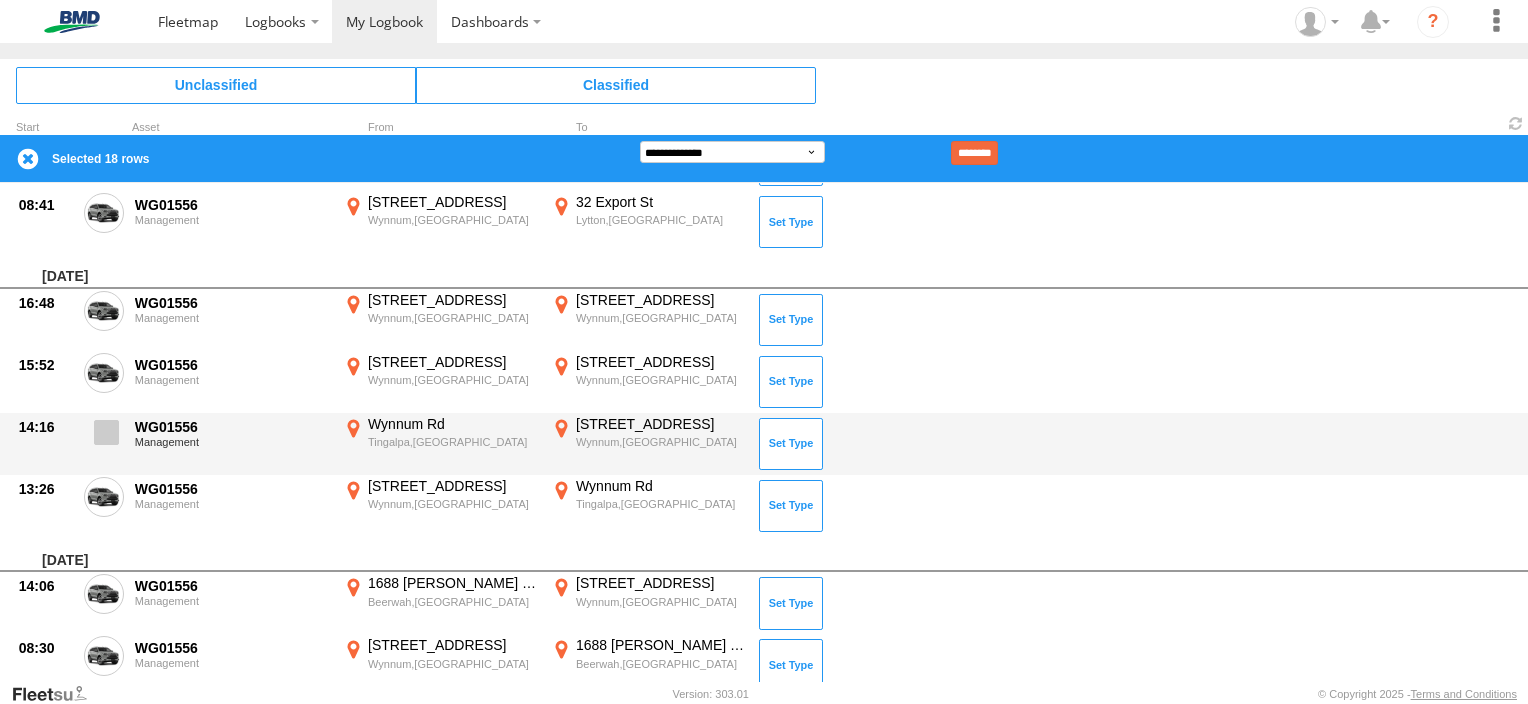click at bounding box center (106, 432) 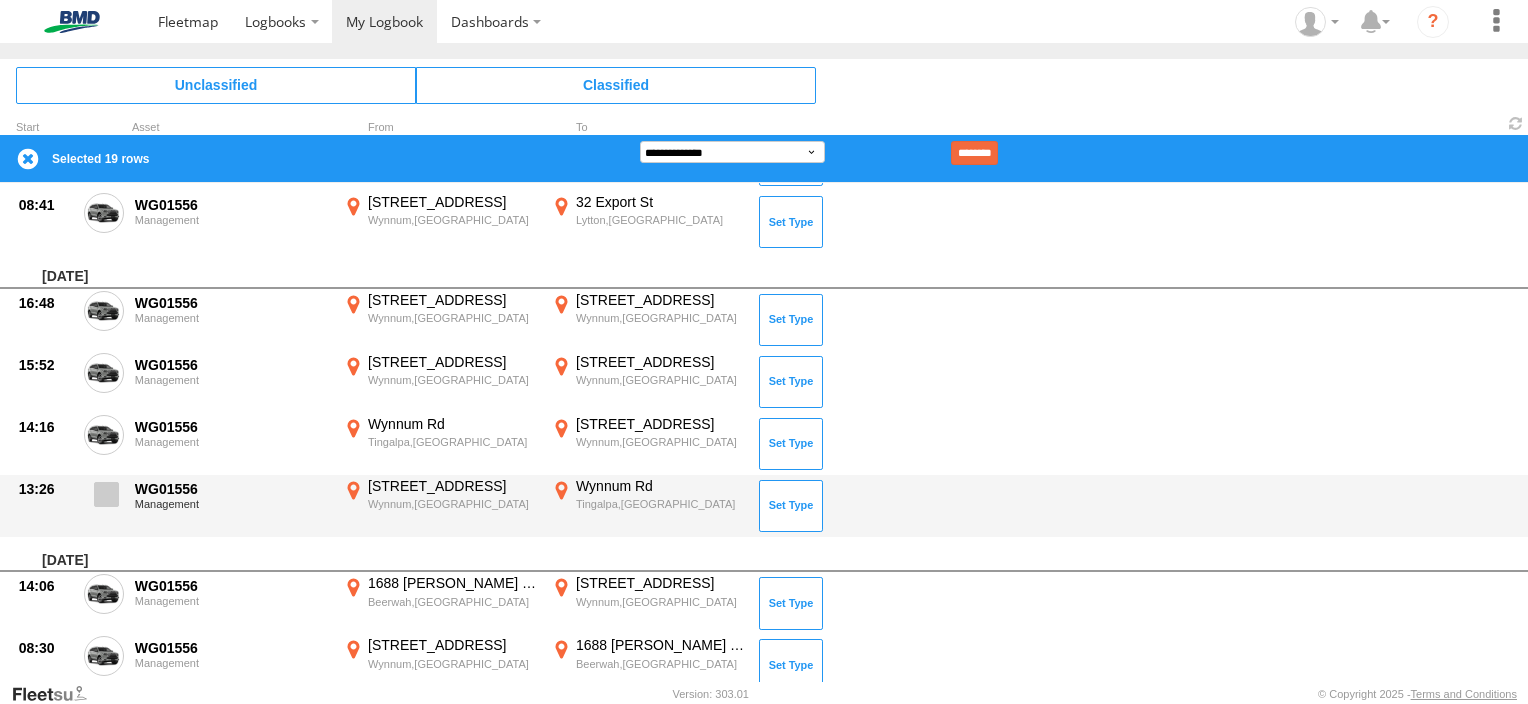 click at bounding box center (106, 494) 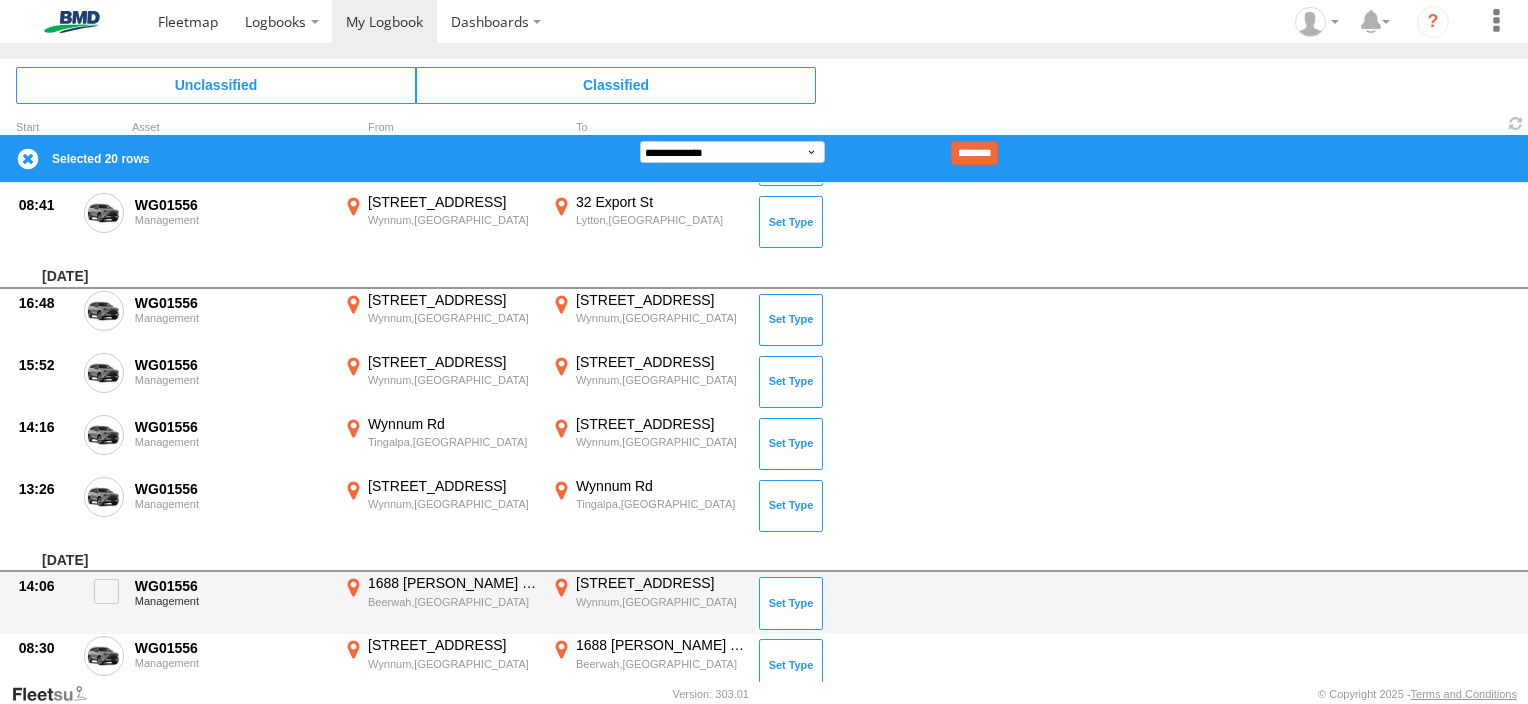 scroll, scrollTop: 1143, scrollLeft: 0, axis: vertical 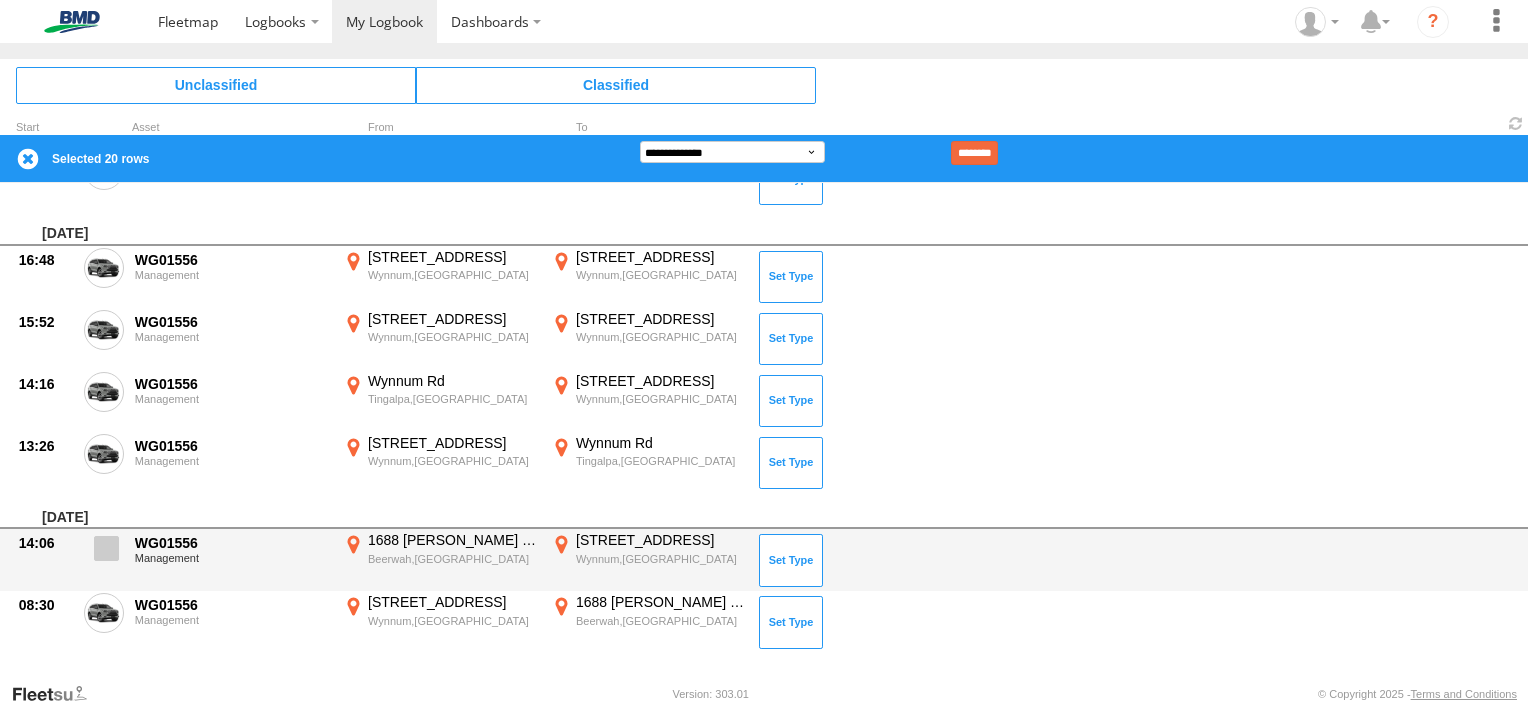 click at bounding box center (106, 548) 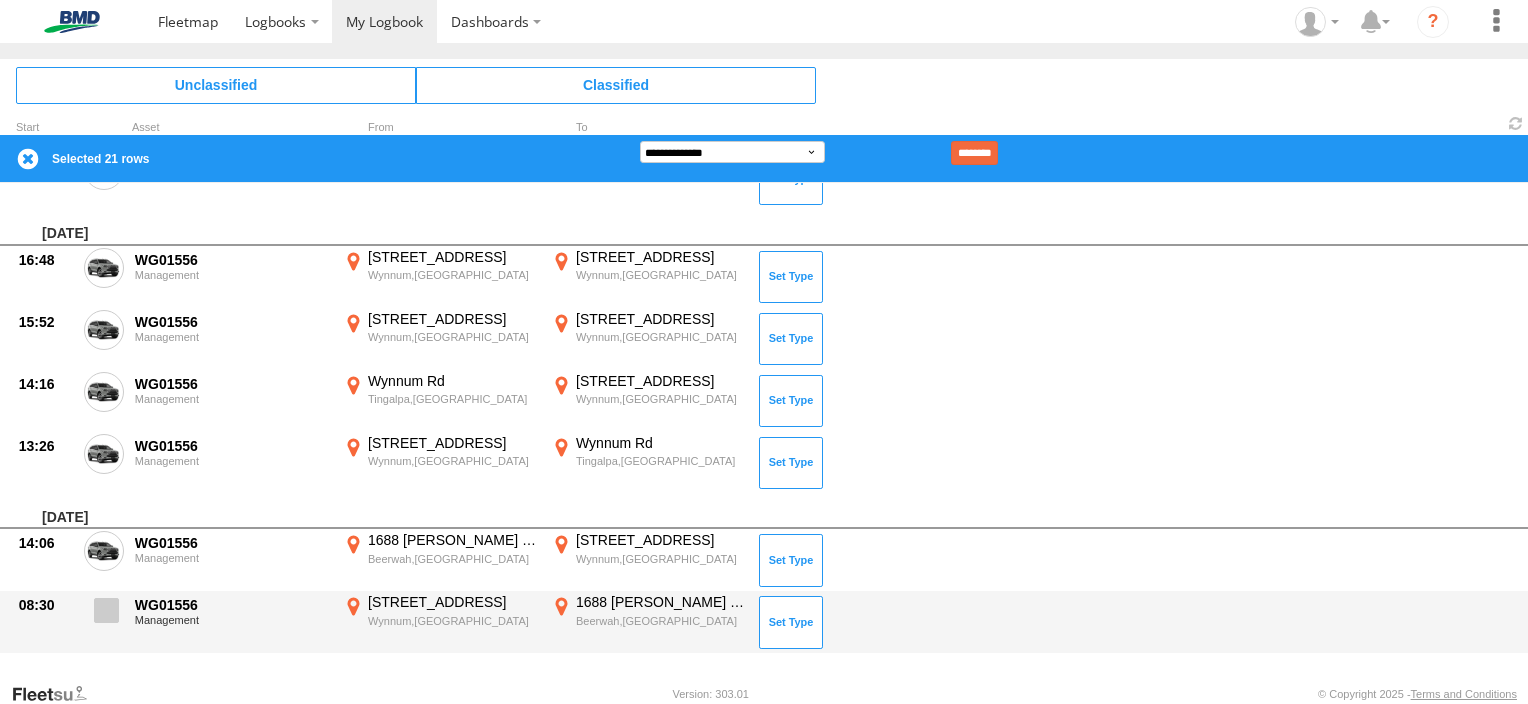 click at bounding box center [106, 610] 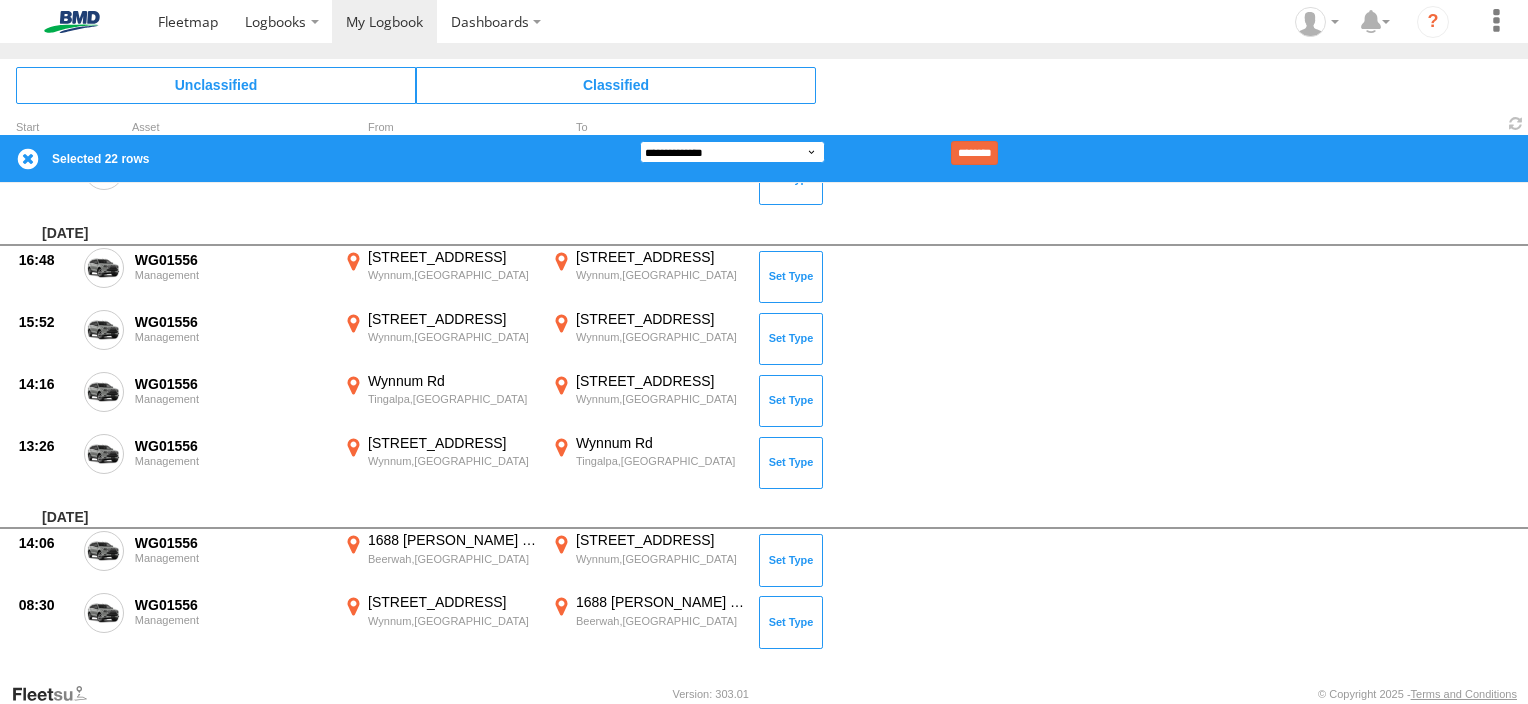 click on "**********" at bounding box center [732, 152] 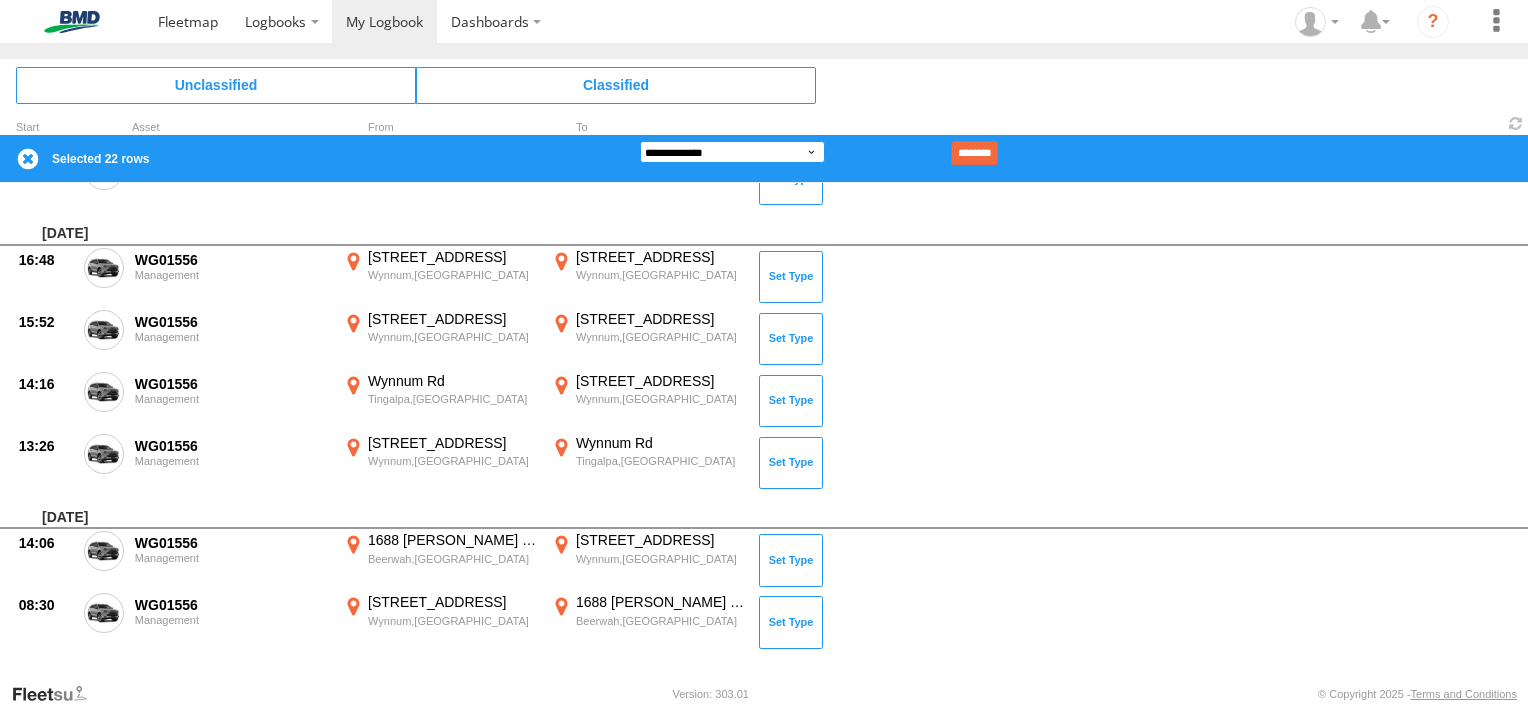 select on "**" 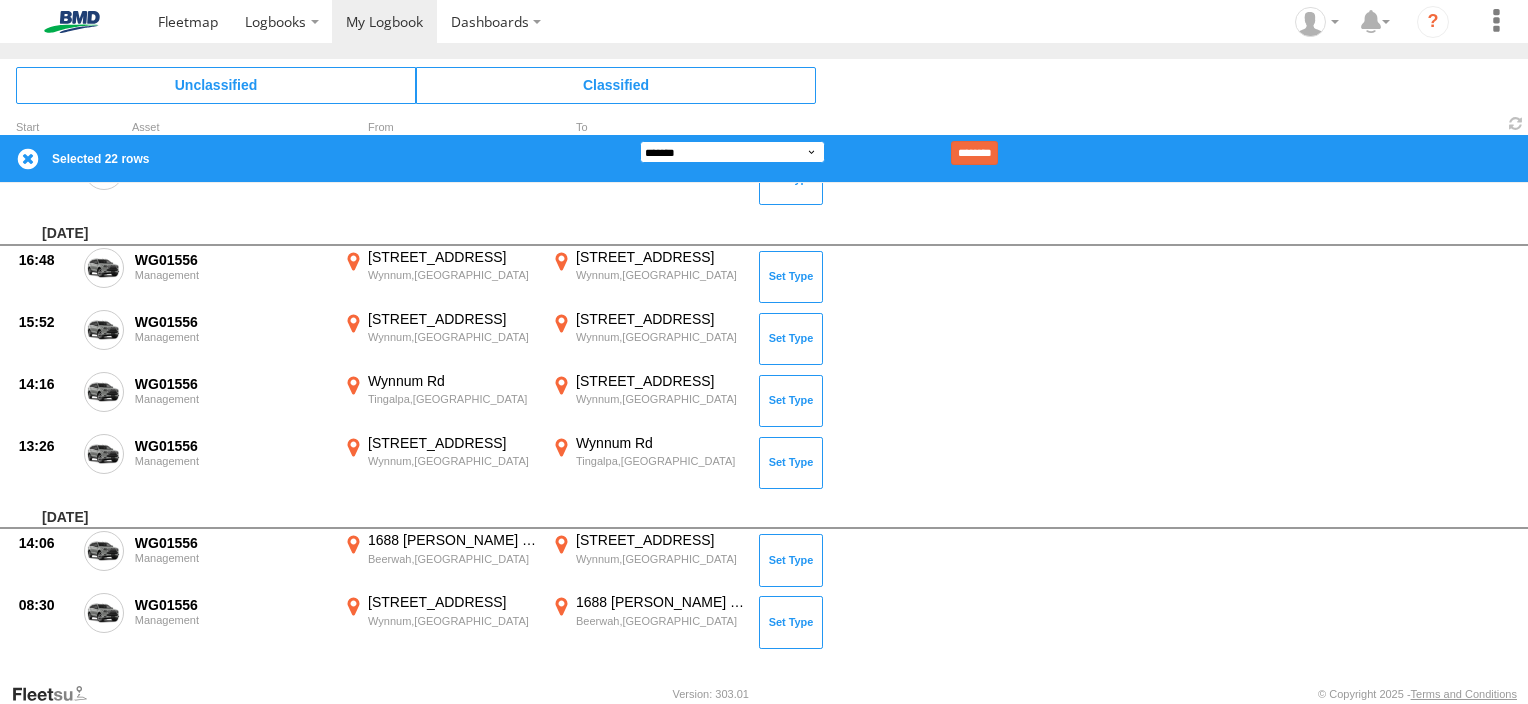 click on "**********" at bounding box center (732, 152) 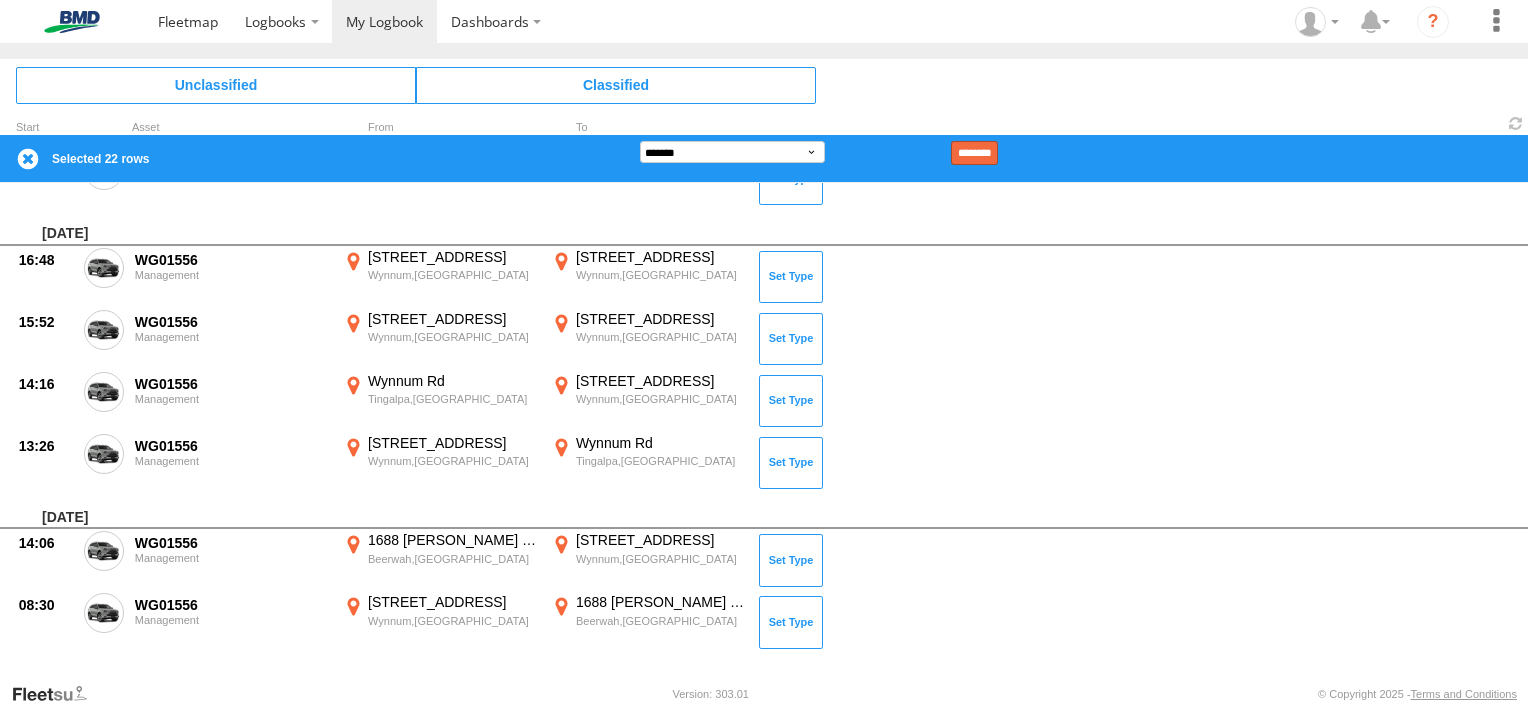 click on "********" at bounding box center (974, 153) 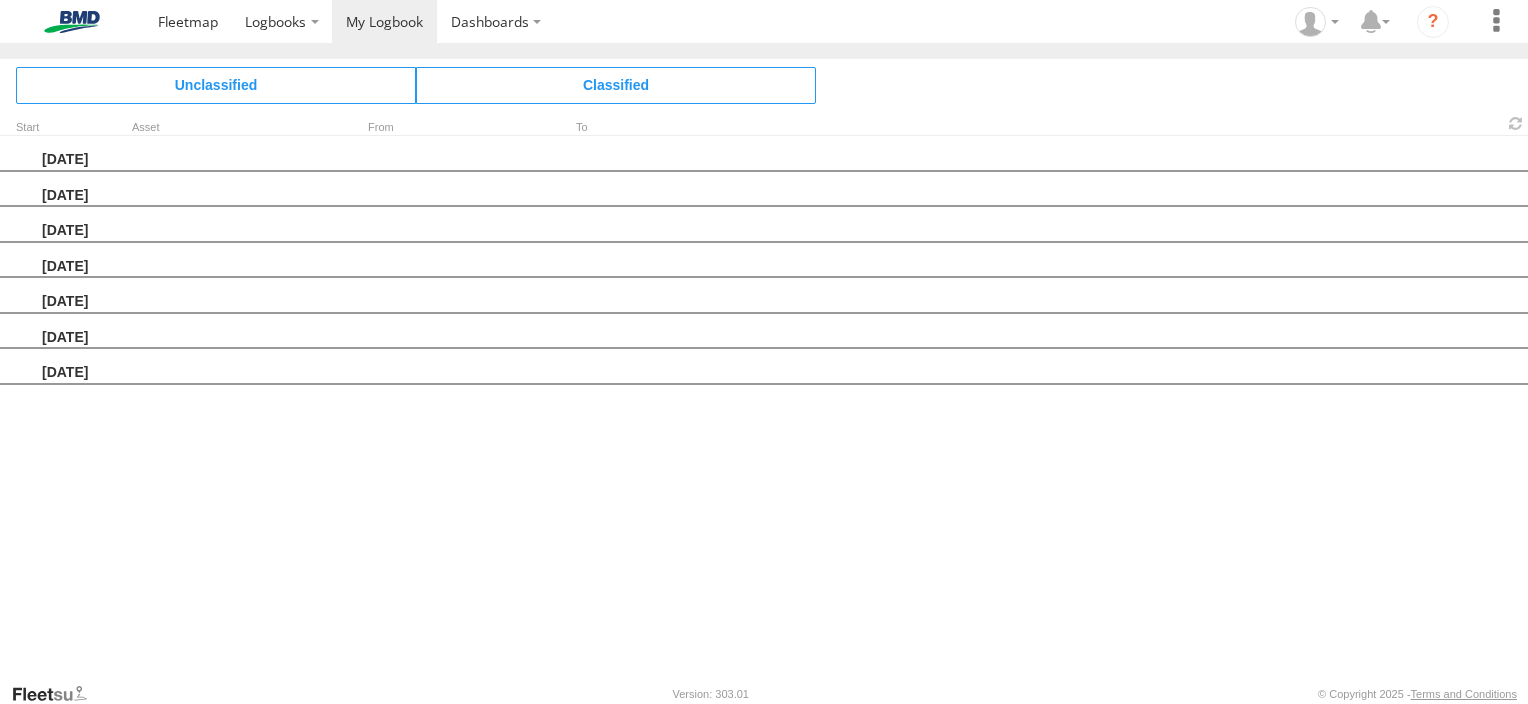 scroll, scrollTop: 0, scrollLeft: 0, axis: both 